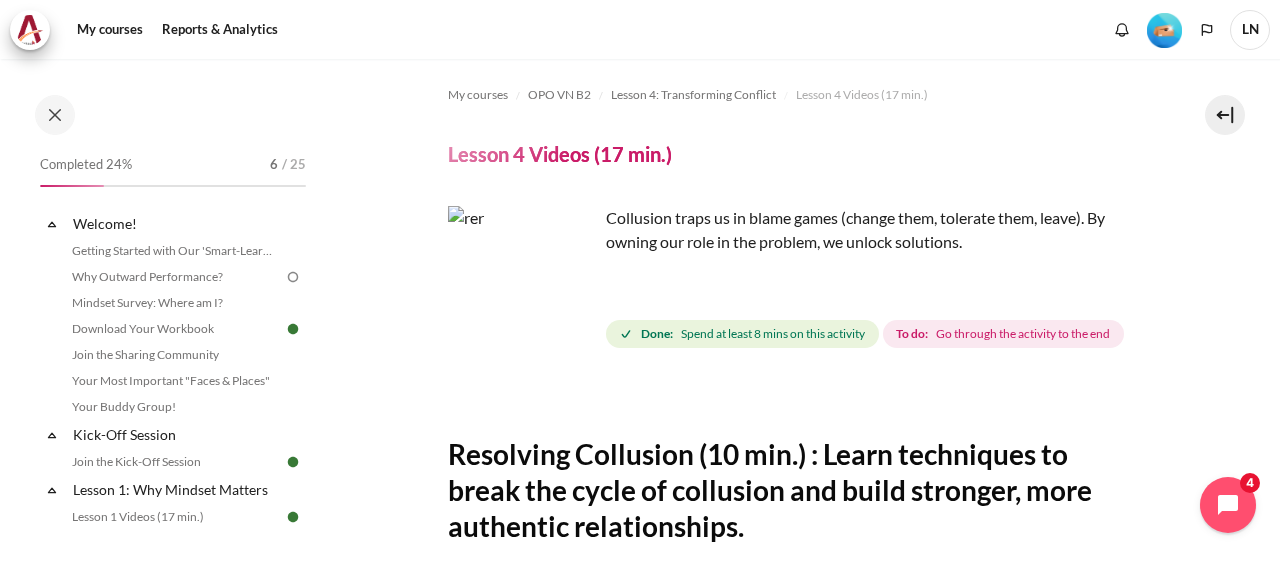 scroll, scrollTop: 0, scrollLeft: 0, axis: both 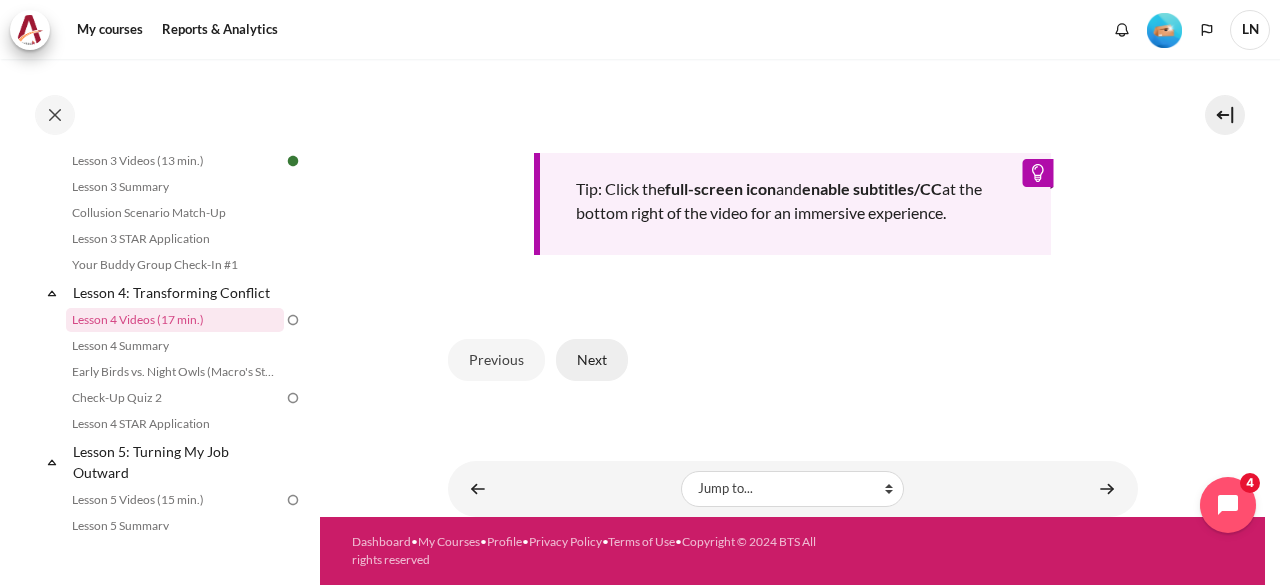 click on "Next" at bounding box center [592, 360] 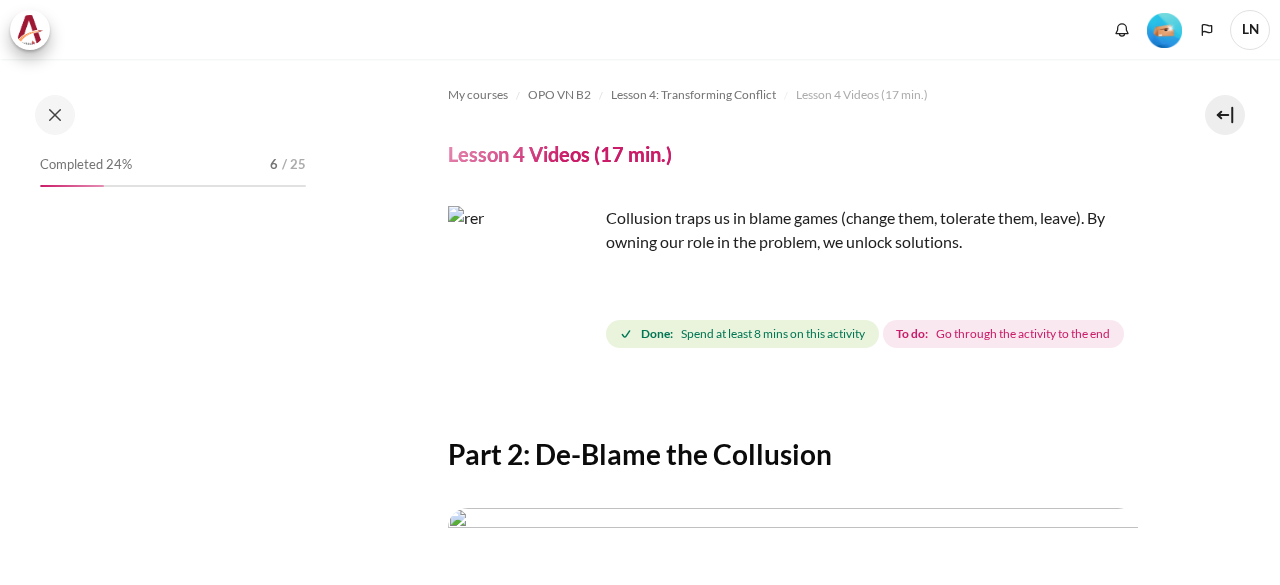 scroll, scrollTop: 0, scrollLeft: 0, axis: both 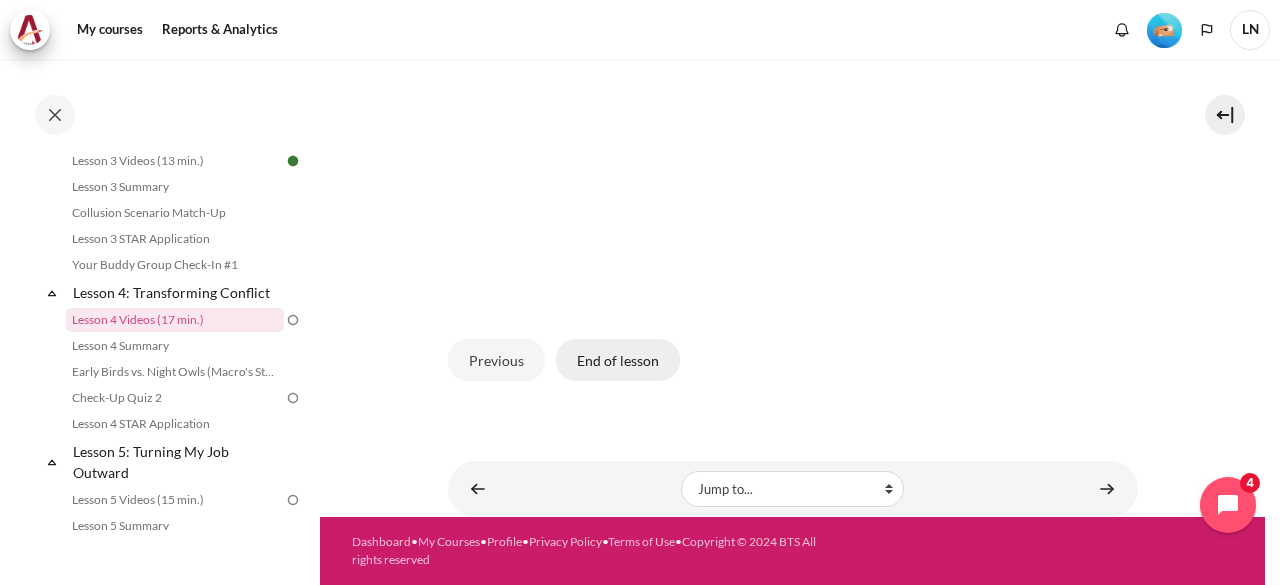 click on "End of lesson" at bounding box center (618, 360) 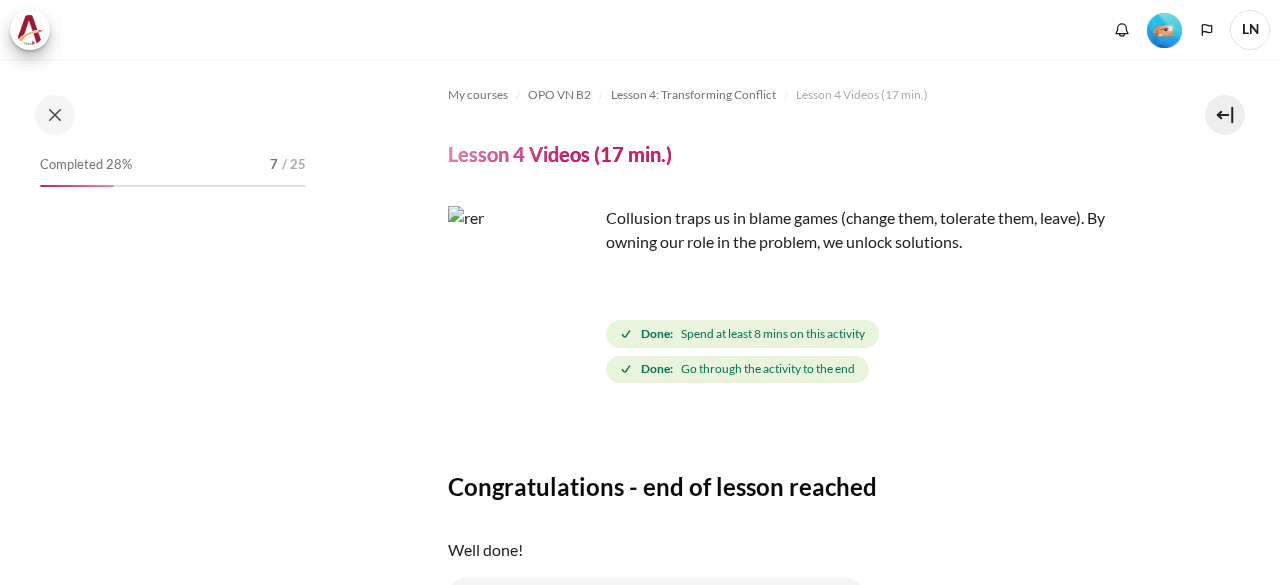 scroll, scrollTop: 0, scrollLeft: 0, axis: both 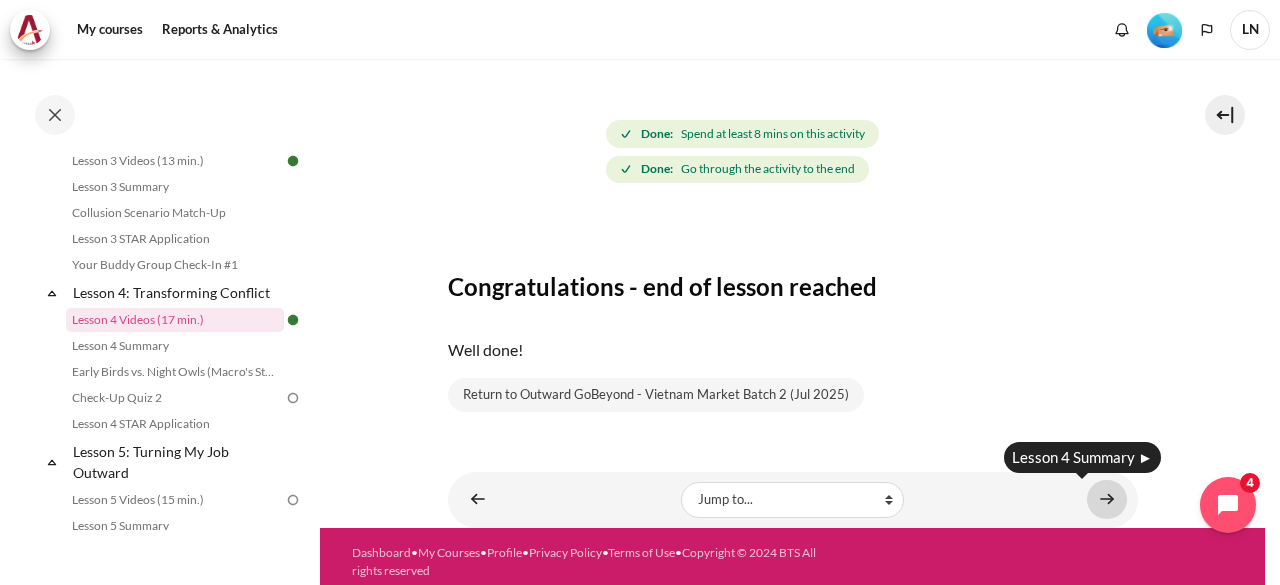 click at bounding box center [1107, 499] 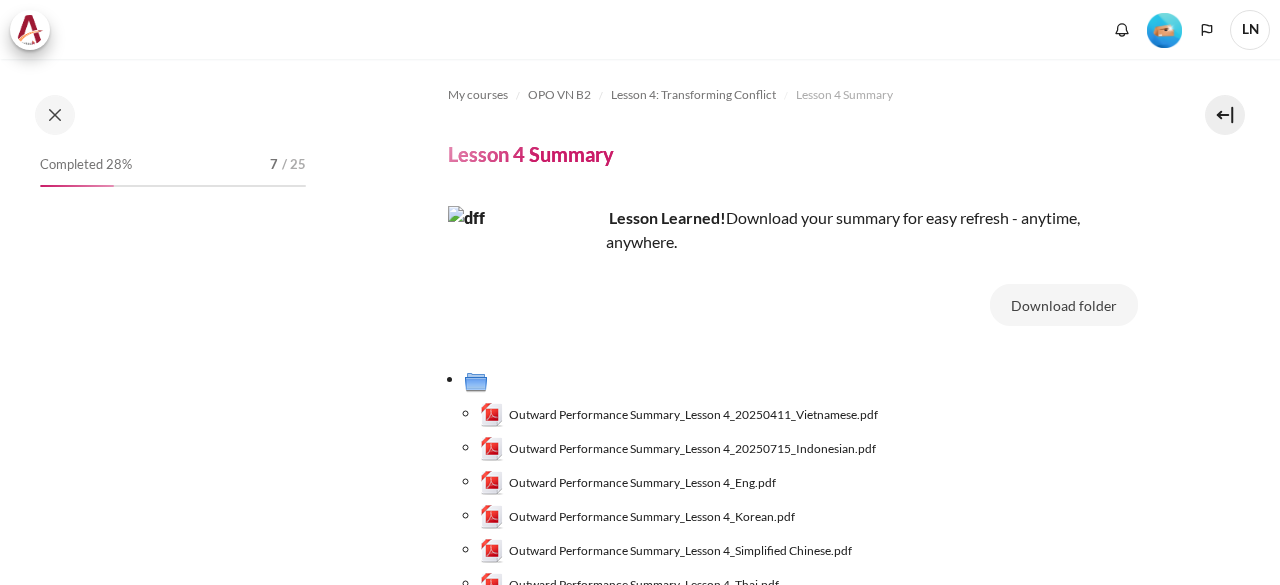 scroll, scrollTop: 0, scrollLeft: 0, axis: both 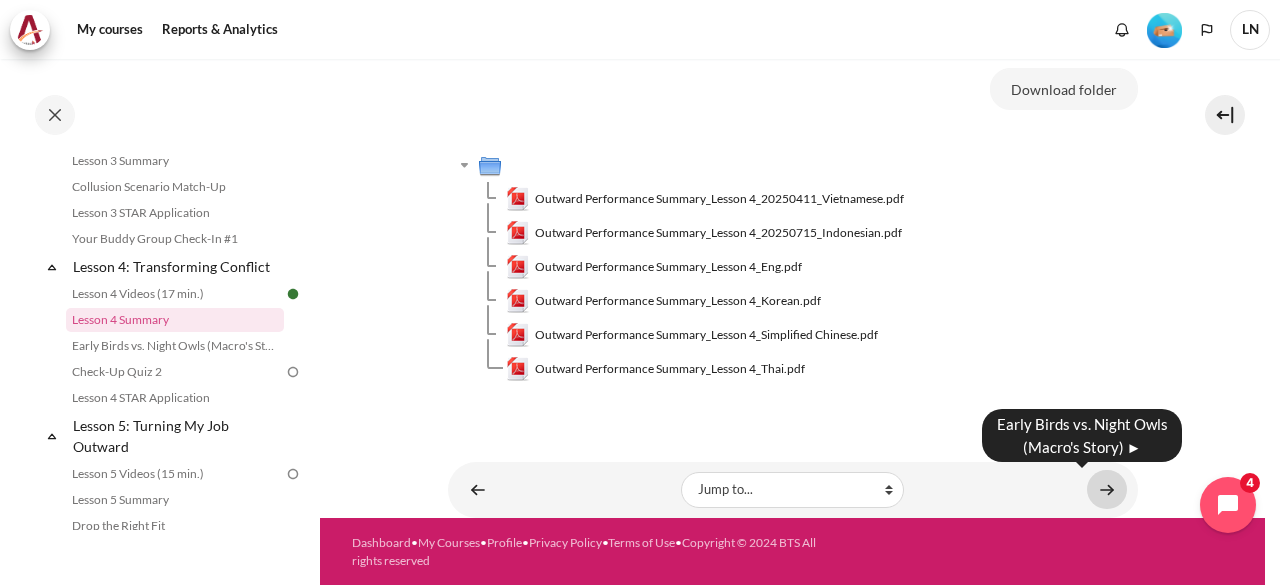 click at bounding box center (1107, 489) 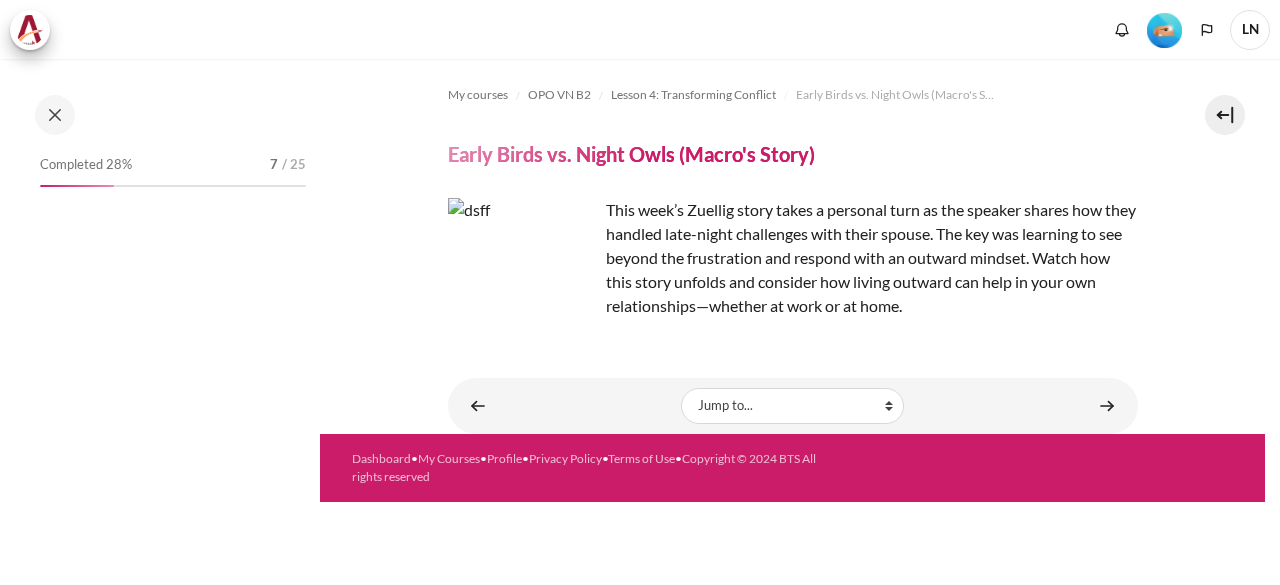 scroll, scrollTop: 0, scrollLeft: 0, axis: both 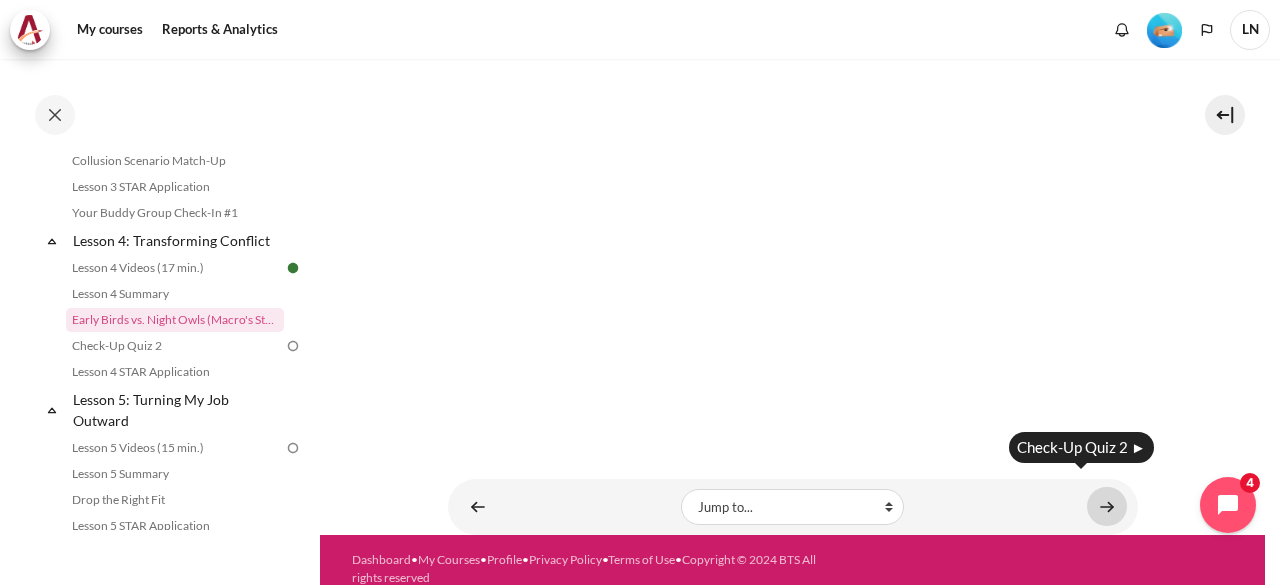 click at bounding box center [1107, 506] 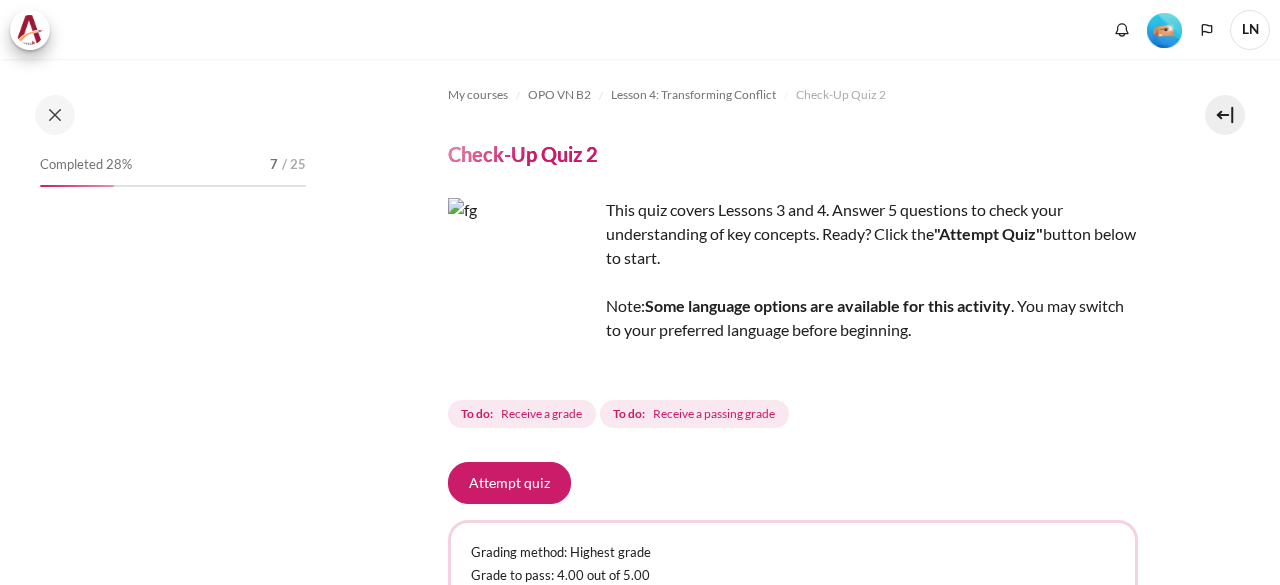 scroll, scrollTop: 0, scrollLeft: 0, axis: both 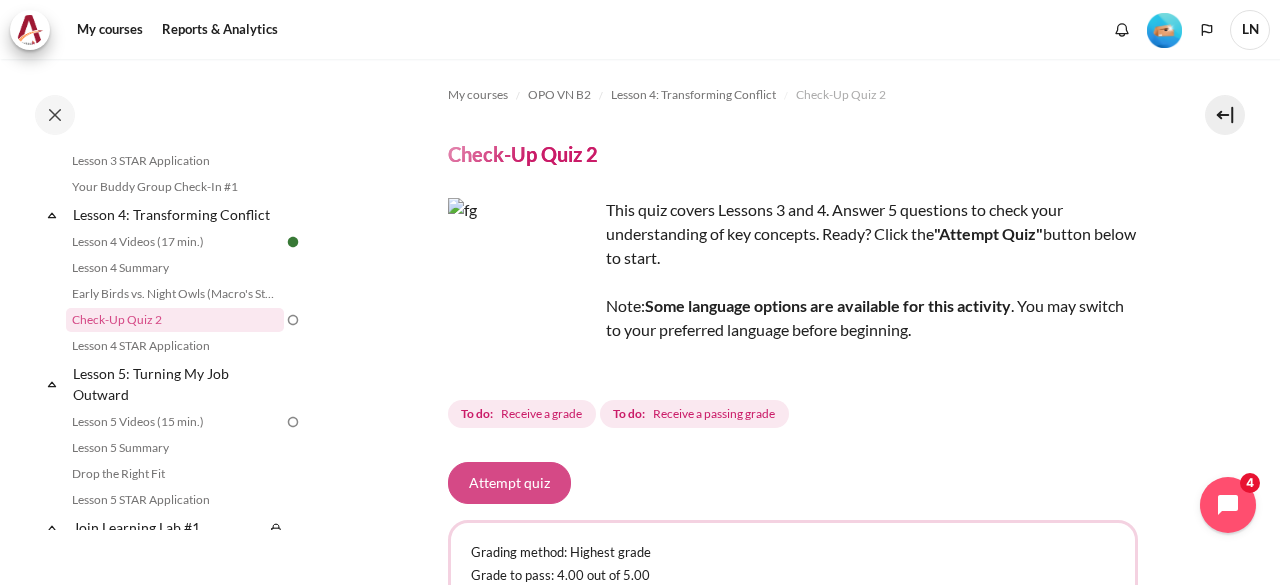 click on "Attempt quiz" at bounding box center [509, 483] 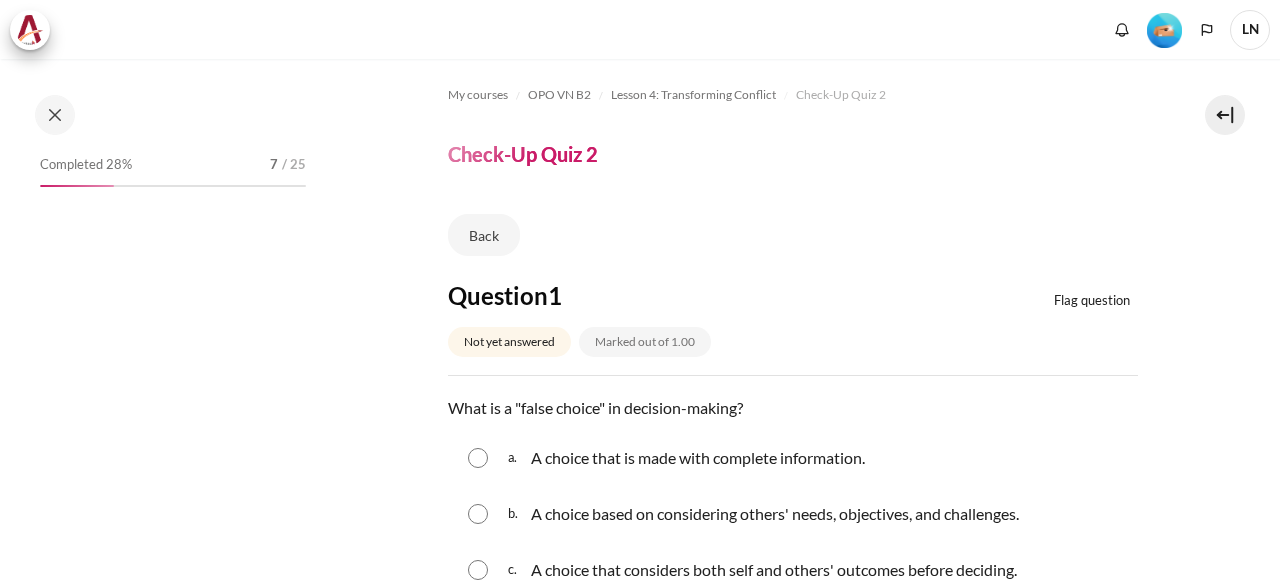 scroll, scrollTop: 0, scrollLeft: 0, axis: both 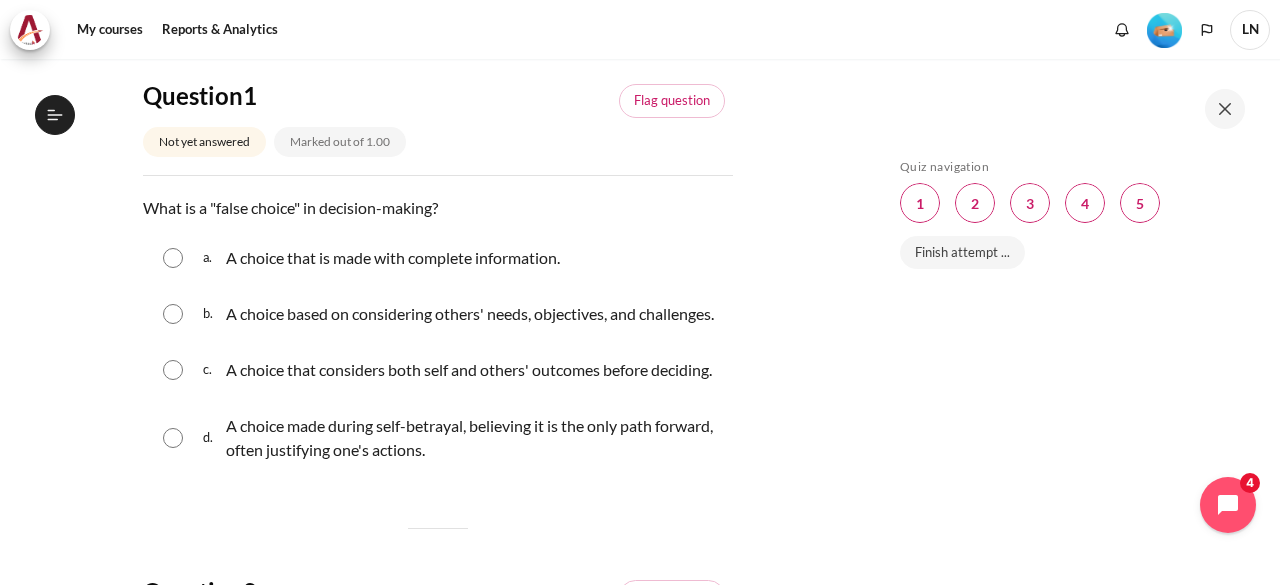 click at bounding box center (173, 438) 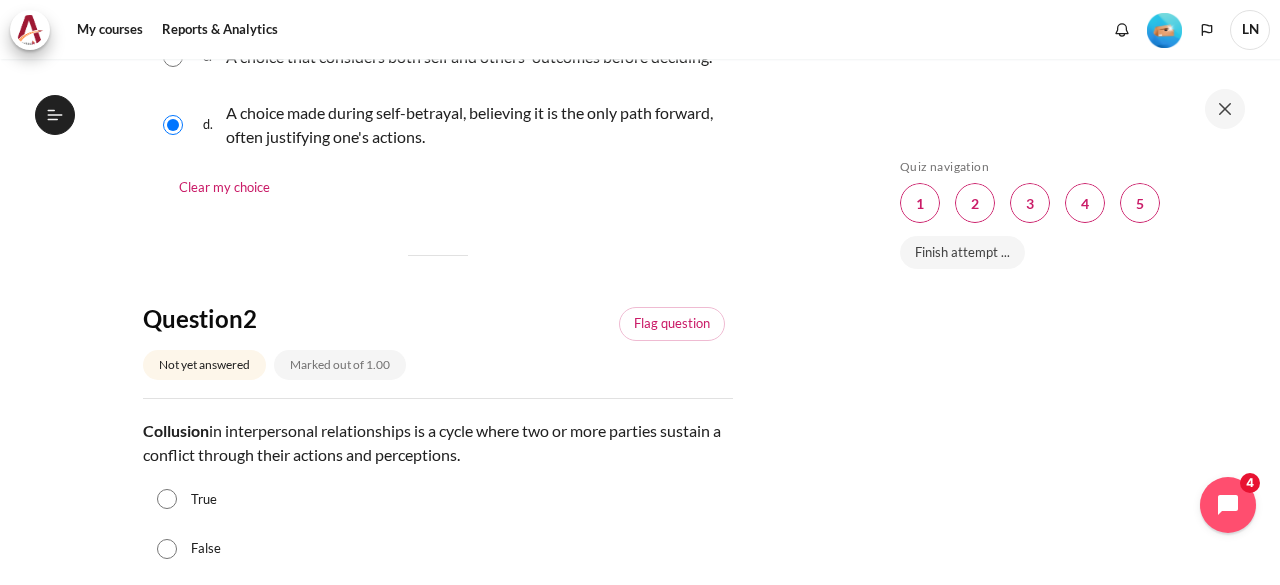 scroll, scrollTop: 600, scrollLeft: 0, axis: vertical 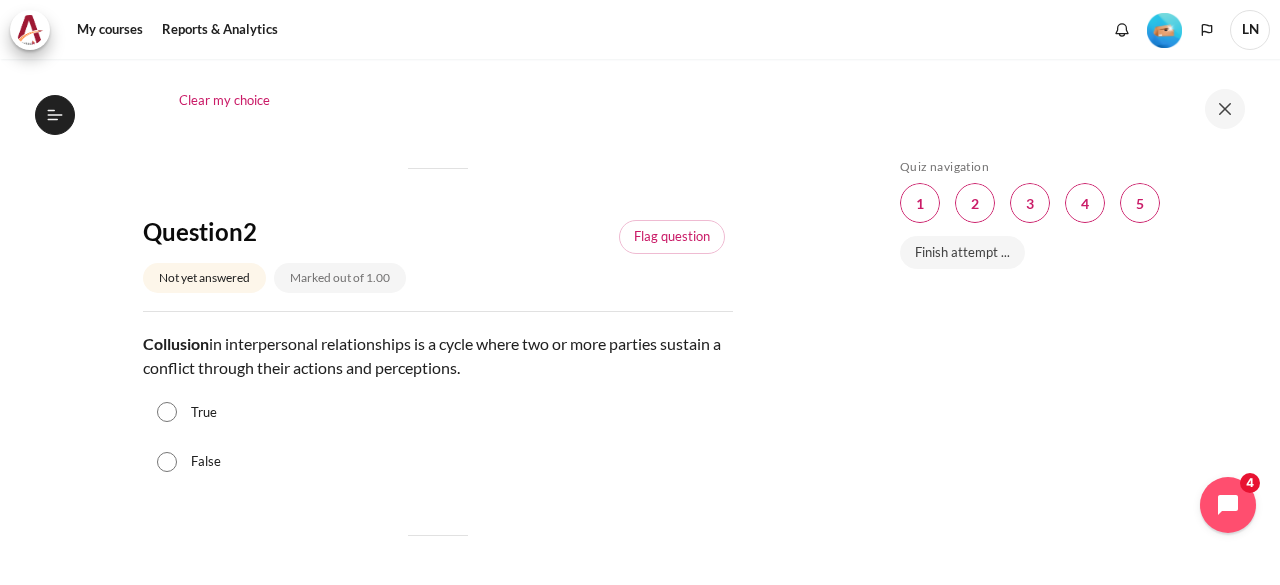 click on "True" at bounding box center [167, 412] 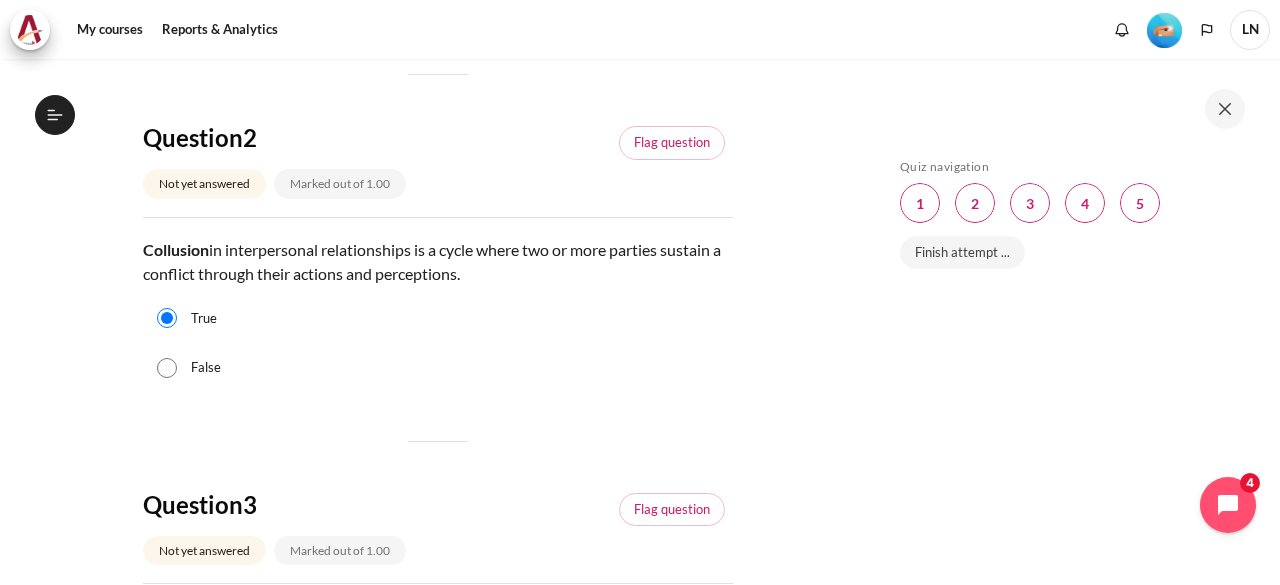 scroll, scrollTop: 800, scrollLeft: 0, axis: vertical 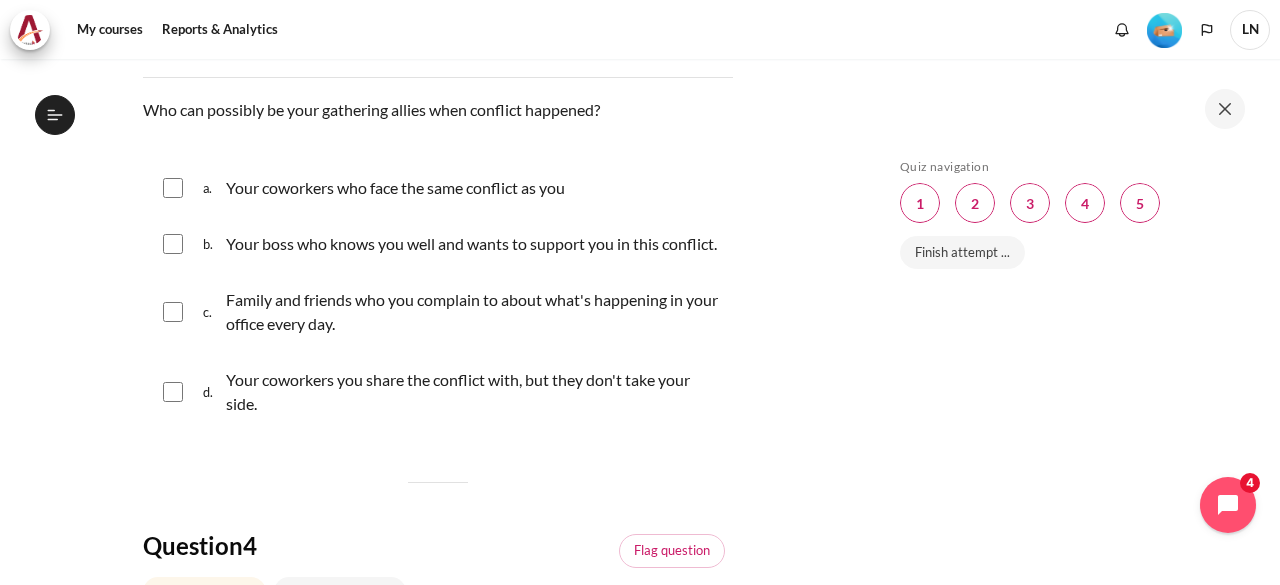 click on "Your coworkers who face the same conflict as you" at bounding box center (395, 188) 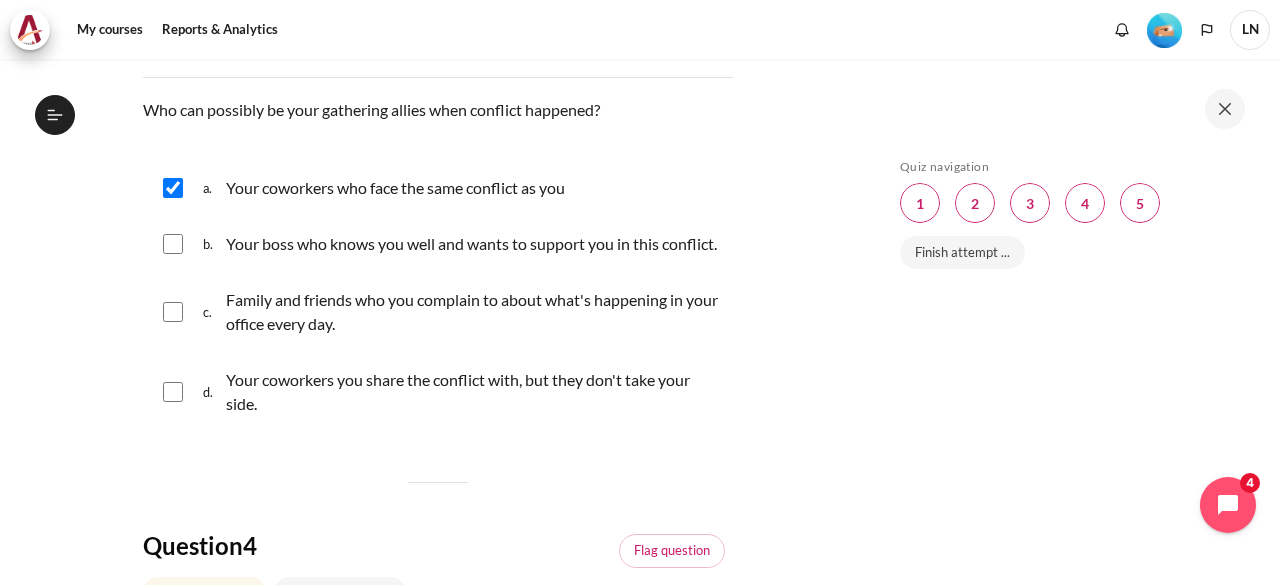 click at bounding box center [173, 244] 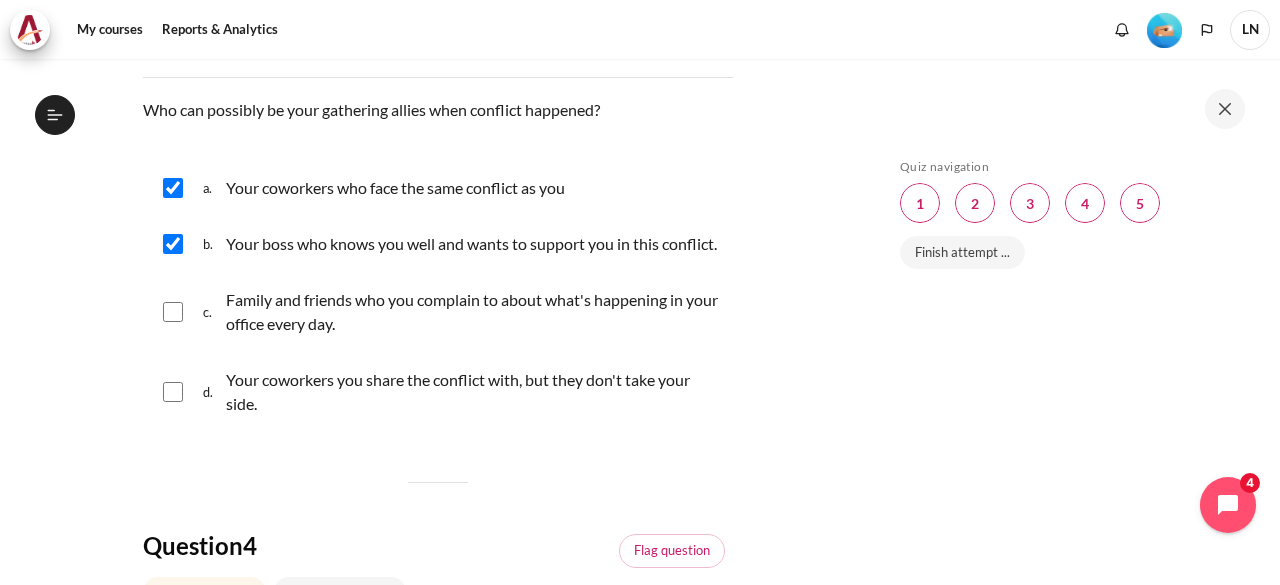 click at bounding box center (173, 392) 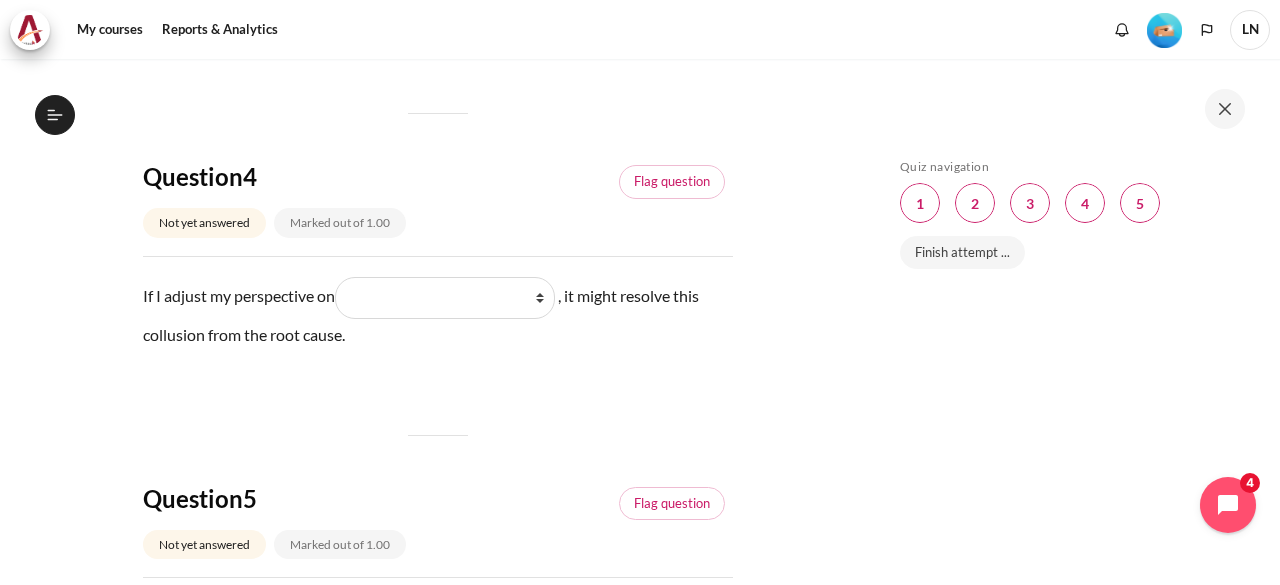 scroll, scrollTop: 1600, scrollLeft: 0, axis: vertical 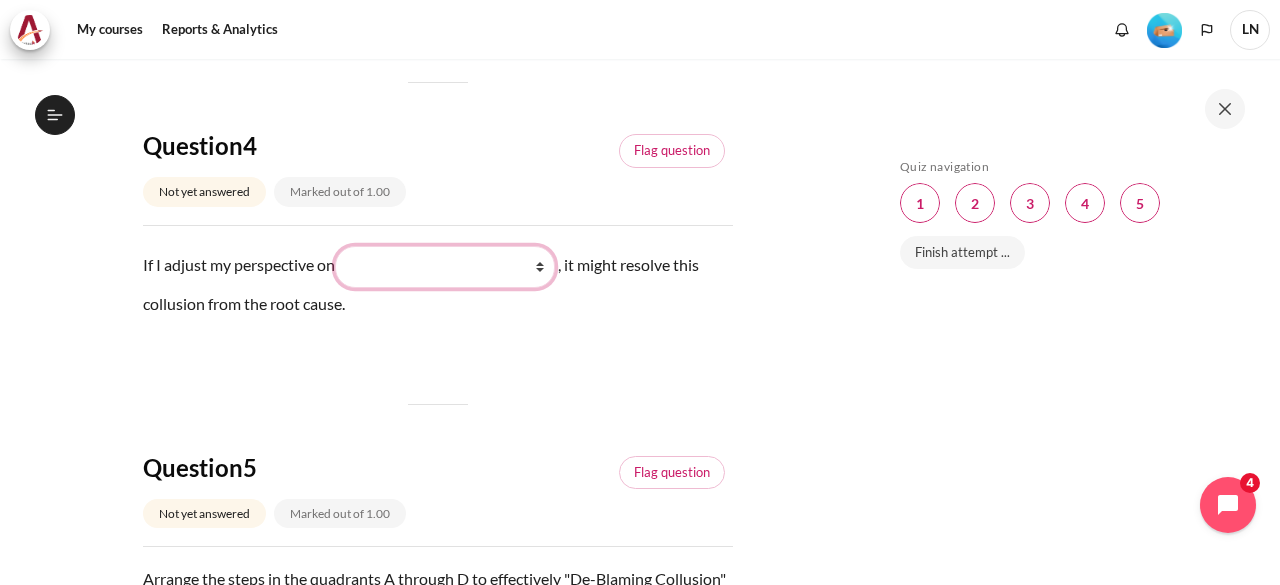 click on "What they do What I see and feel about what they do What I do What they see and feel" at bounding box center [445, 267] 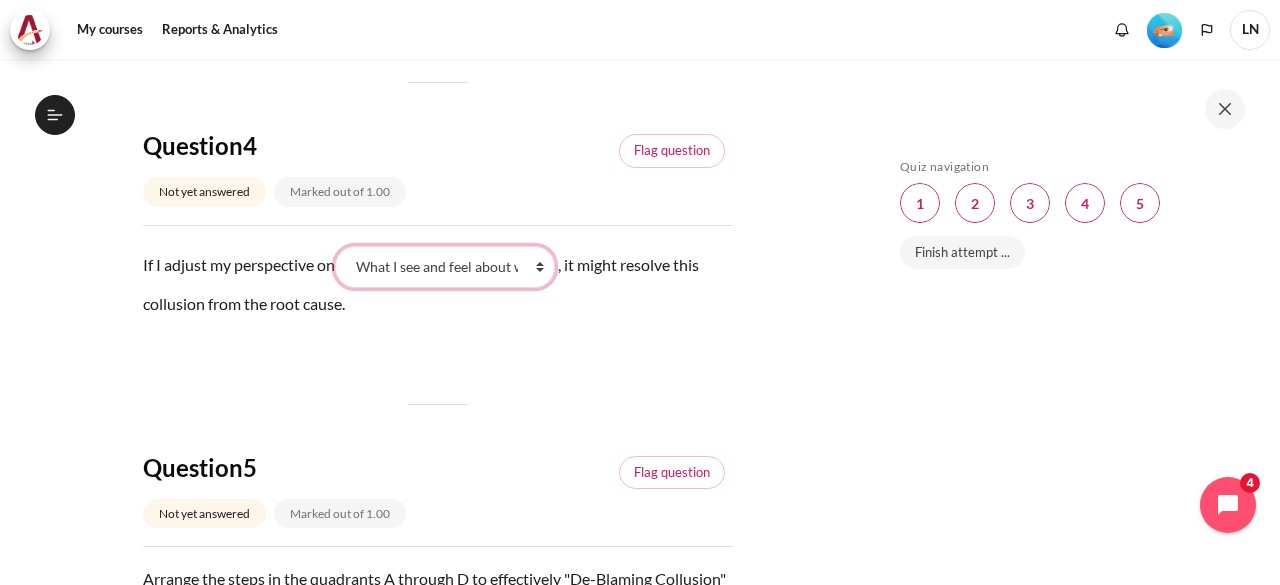 click on "What they do What I see and feel about what they do What I do What they see and feel" at bounding box center (445, 267) 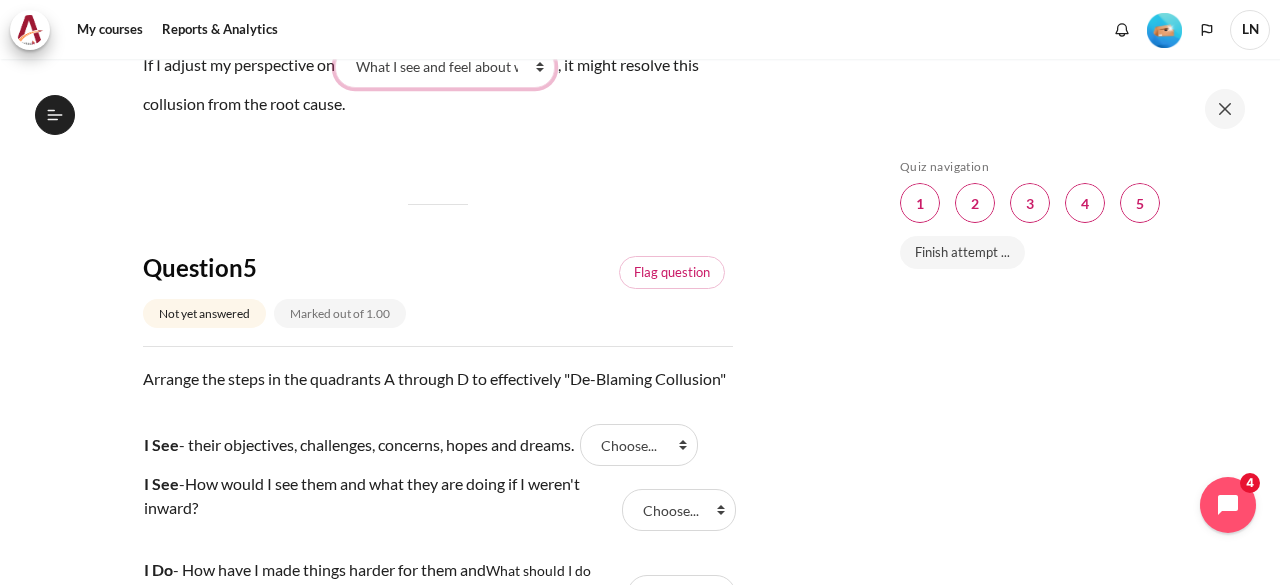 scroll, scrollTop: 2000, scrollLeft: 0, axis: vertical 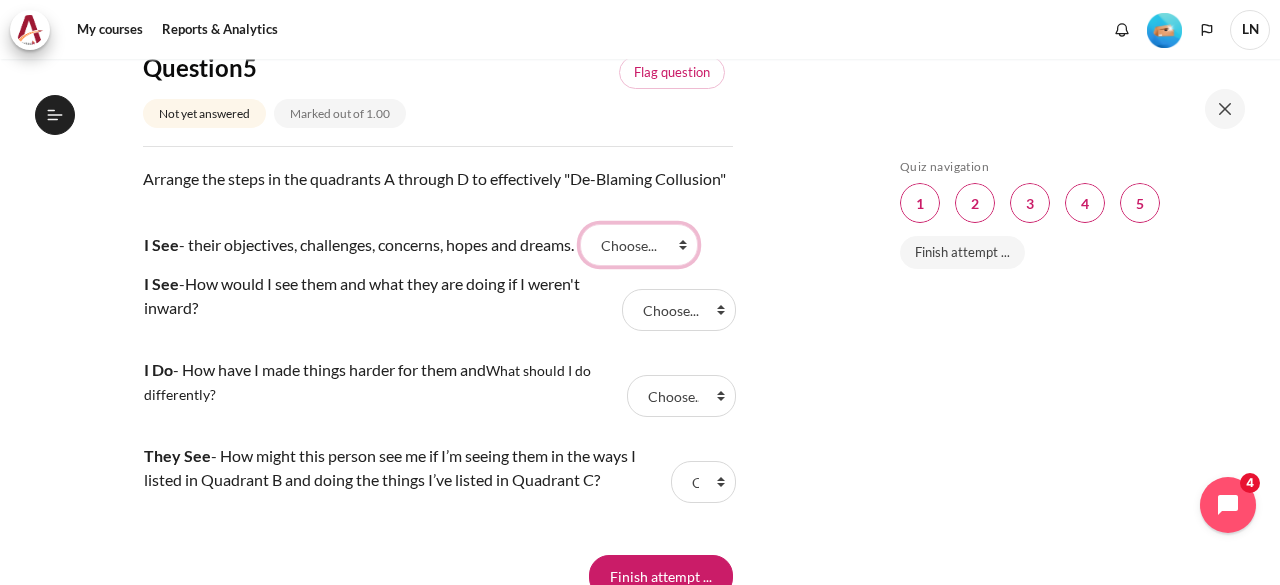 click on "Choose... B A D C" at bounding box center (639, 245) 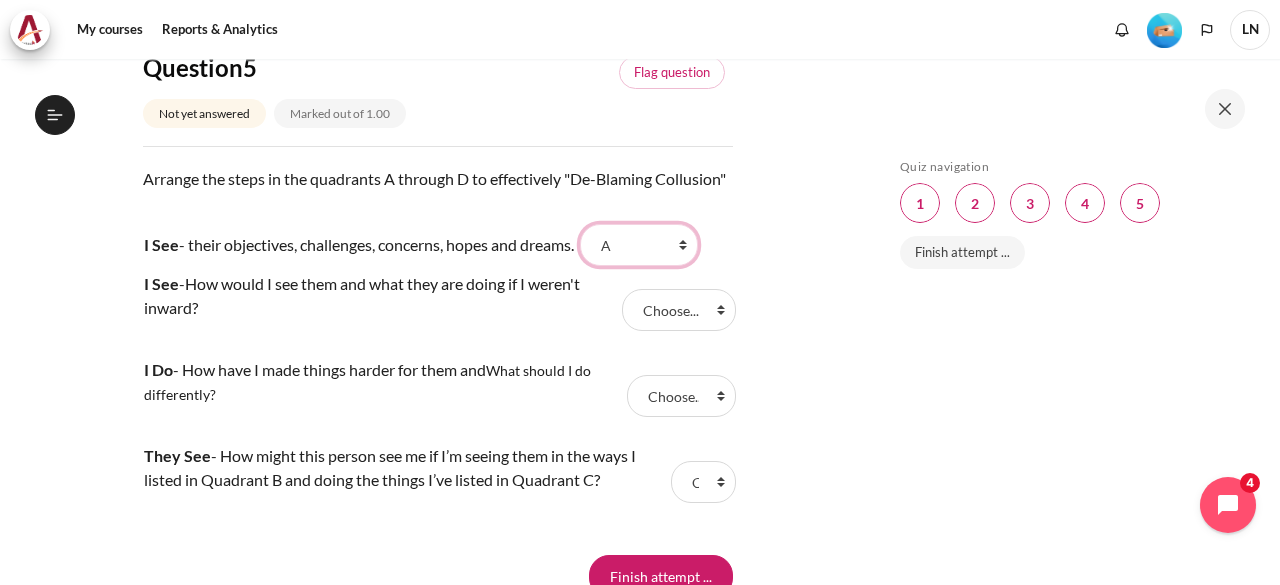 click on "Choose... B A D C" at bounding box center (639, 245) 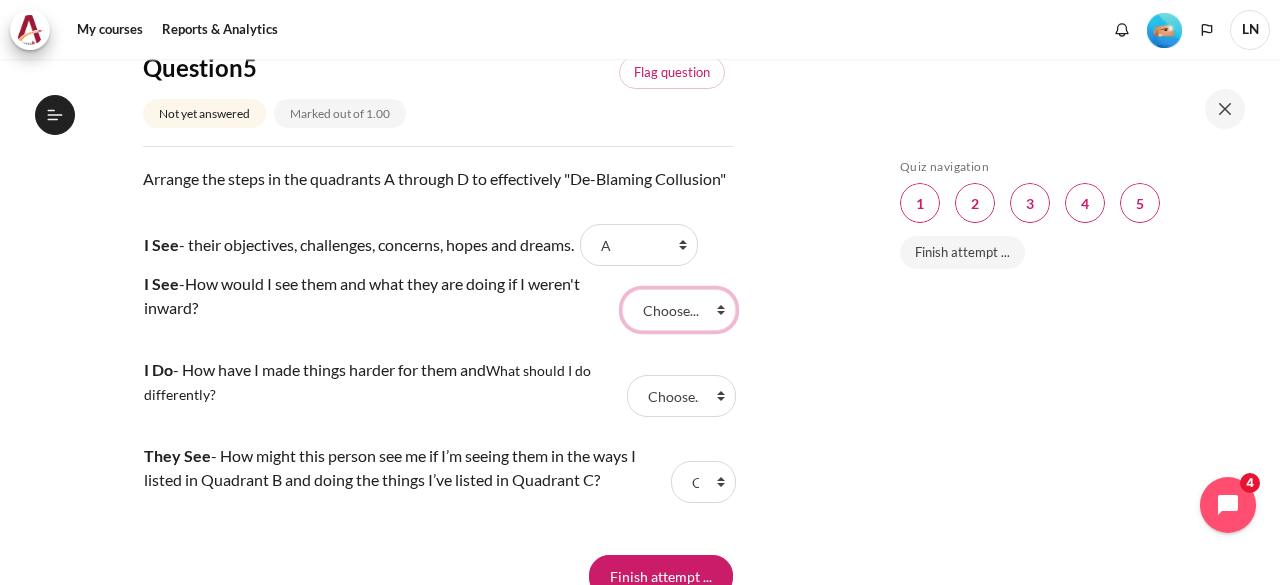 click on "Choose... B A D C" at bounding box center (678, 310) 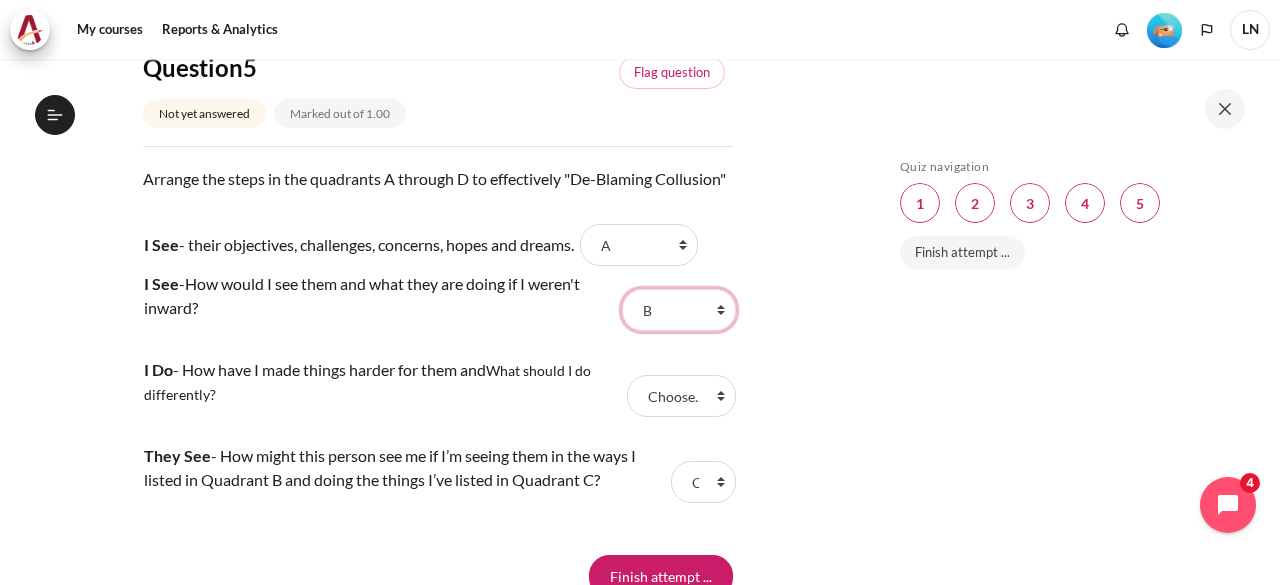 click on "Choose... B A D C" at bounding box center [678, 310] 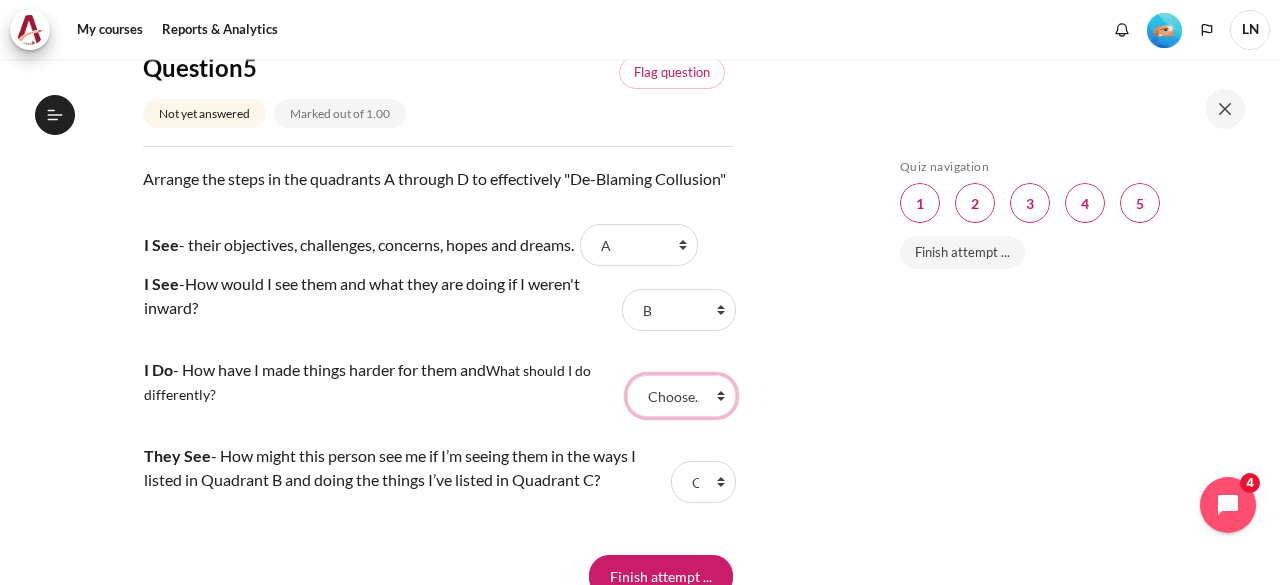 click on "Choose... B A D C" at bounding box center (681, 396) 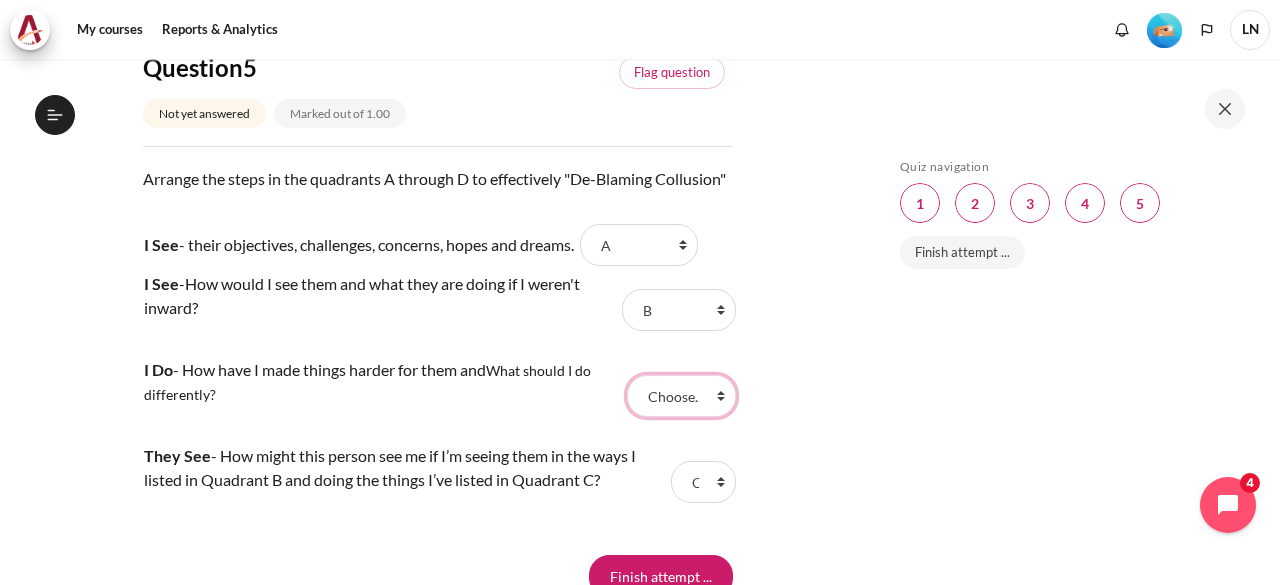 select on "4" 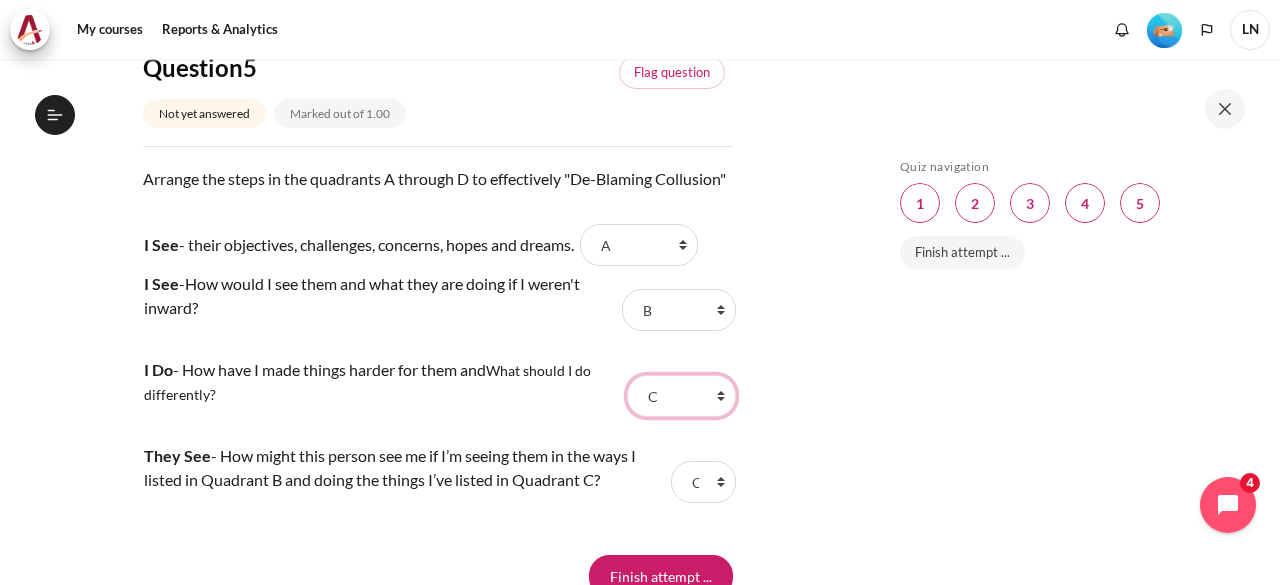 click on "Choose... B A D C" at bounding box center [681, 396] 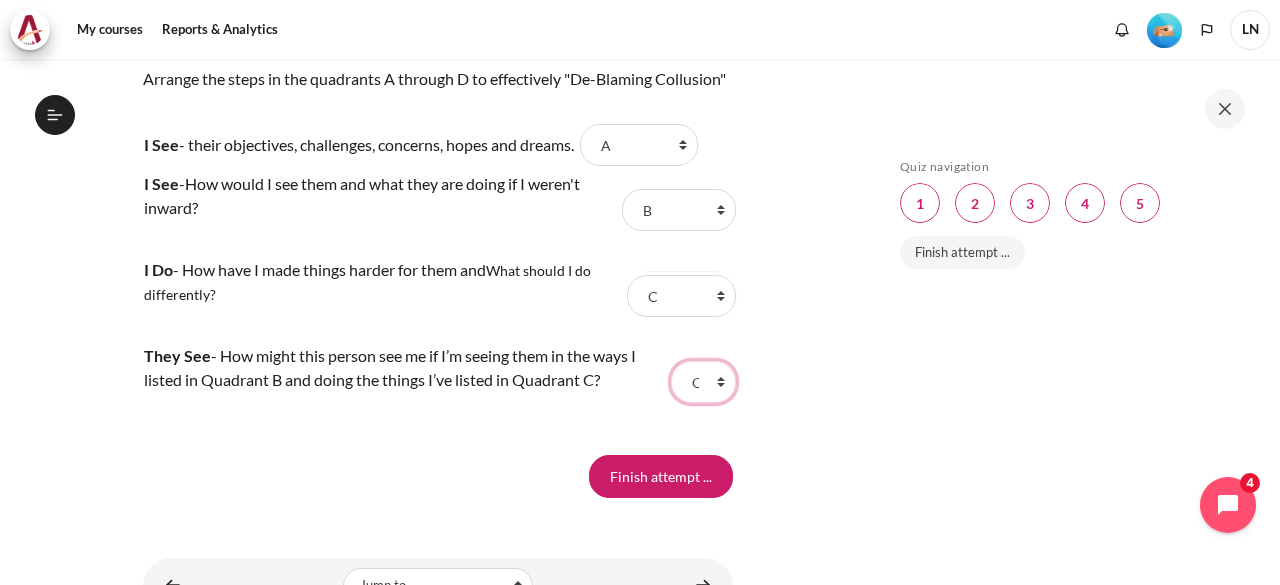 click on "Choose... B A D C" at bounding box center [703, 382] 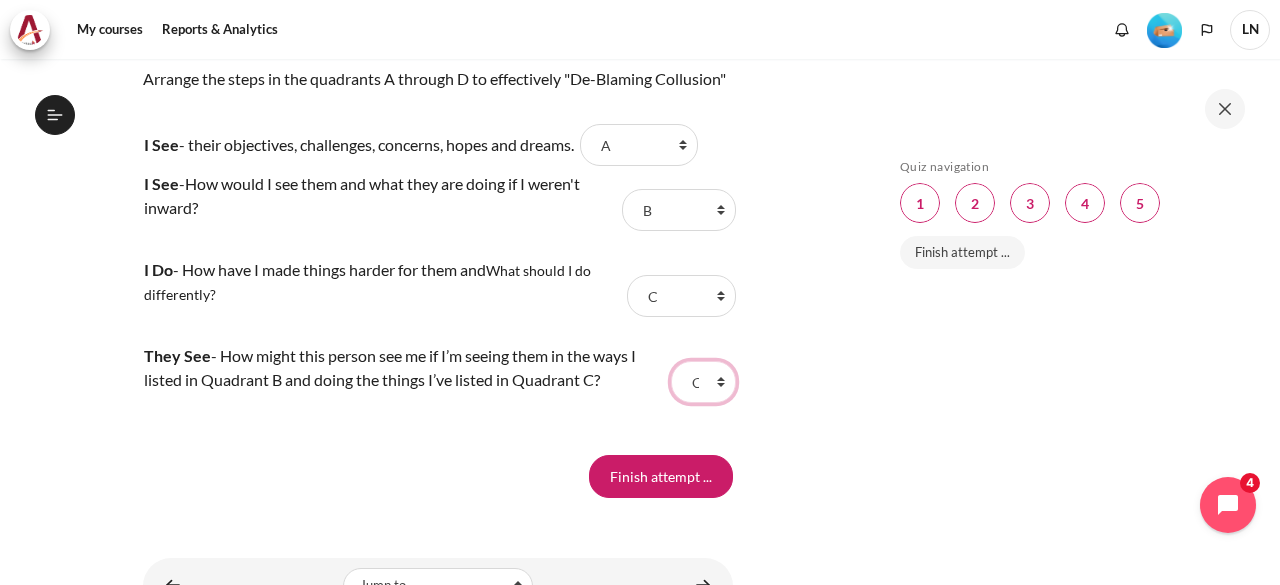 select on "3" 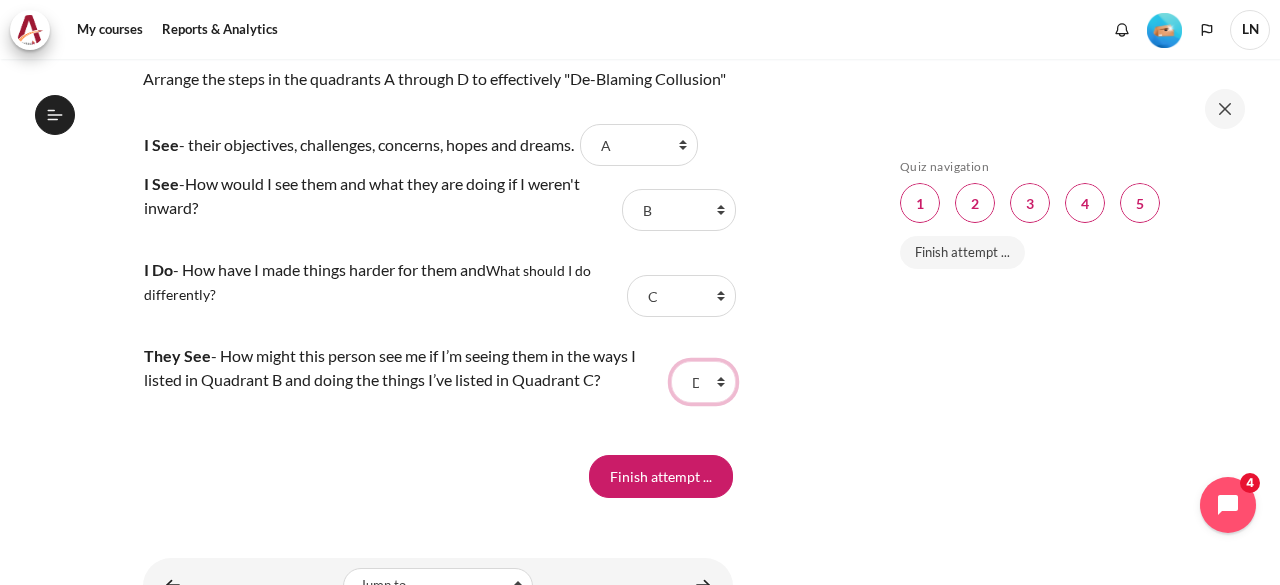 click on "Choose... B A D C" at bounding box center (703, 382) 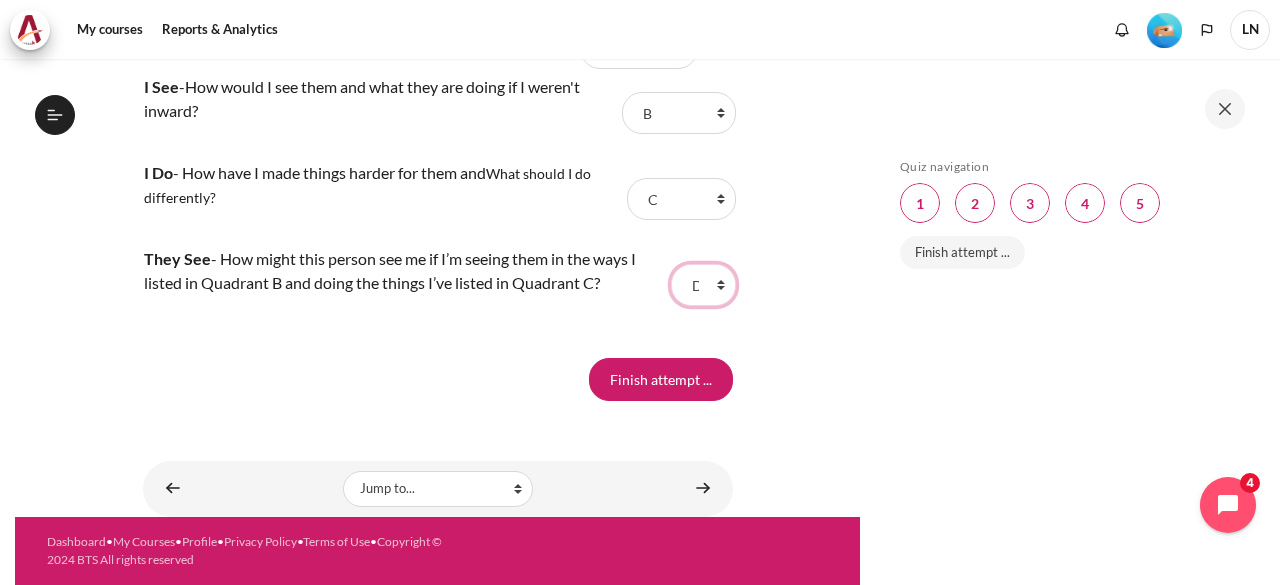 scroll, scrollTop: 2288, scrollLeft: 0, axis: vertical 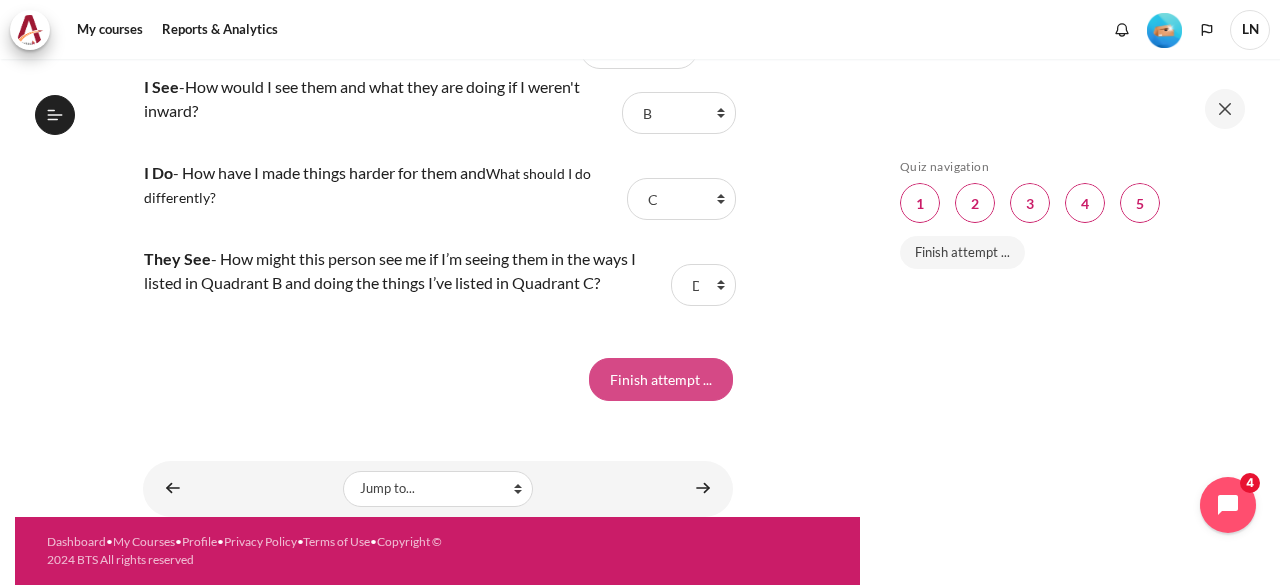 click on "Finish attempt ..." at bounding box center [661, 379] 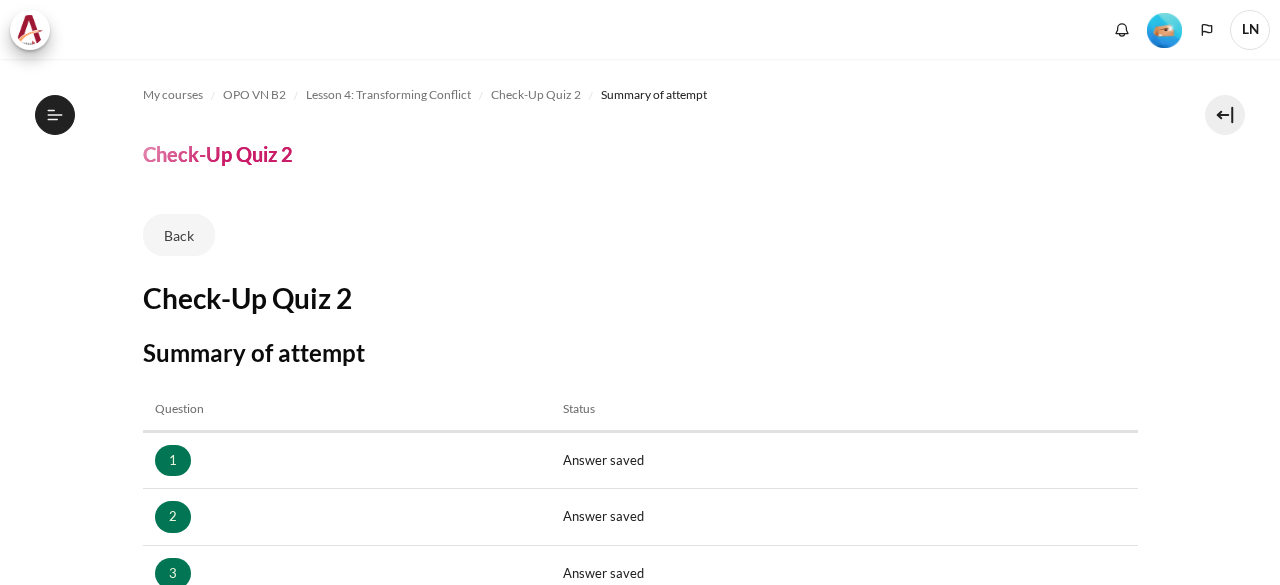 scroll, scrollTop: 0, scrollLeft: 0, axis: both 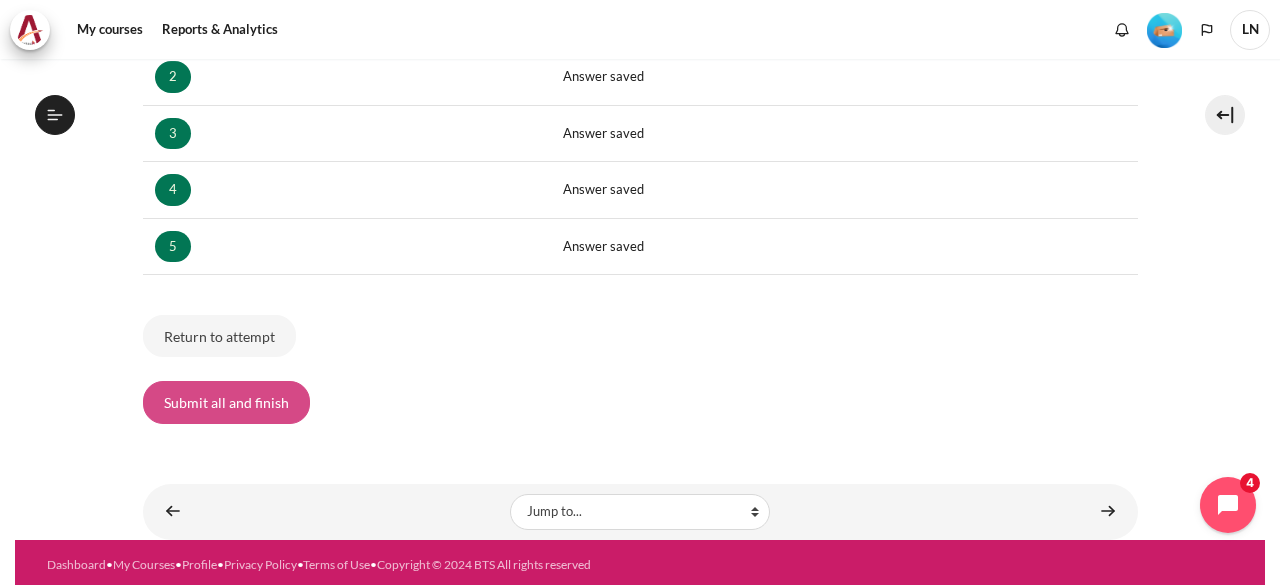 click on "Submit all and finish" at bounding box center (226, 402) 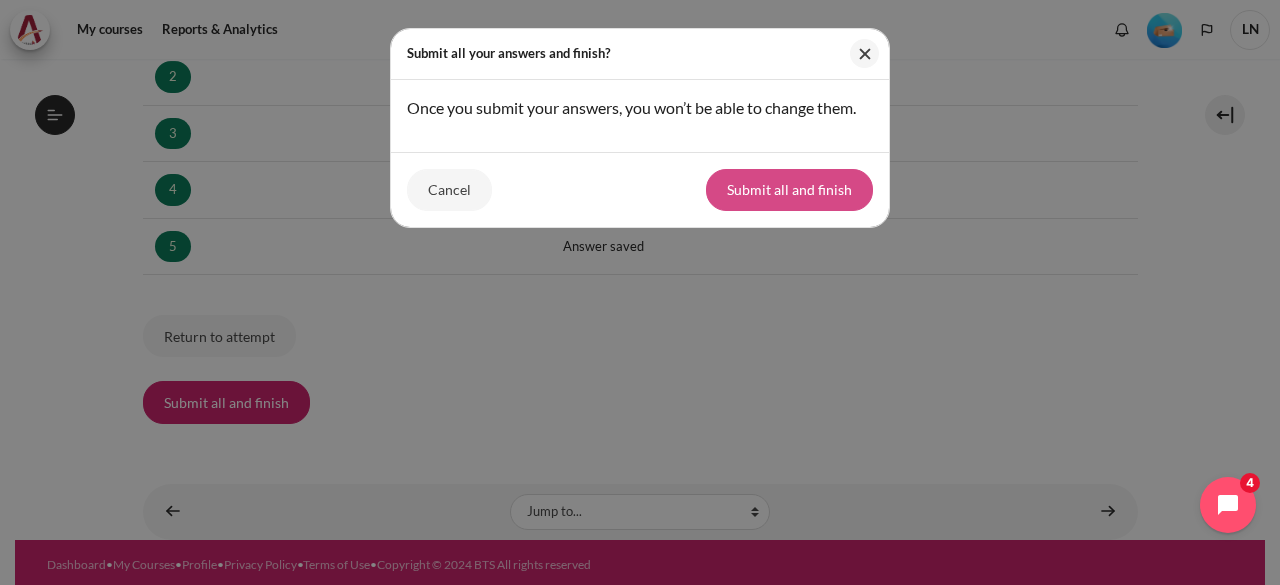 click on "Submit all and finish" at bounding box center [789, 190] 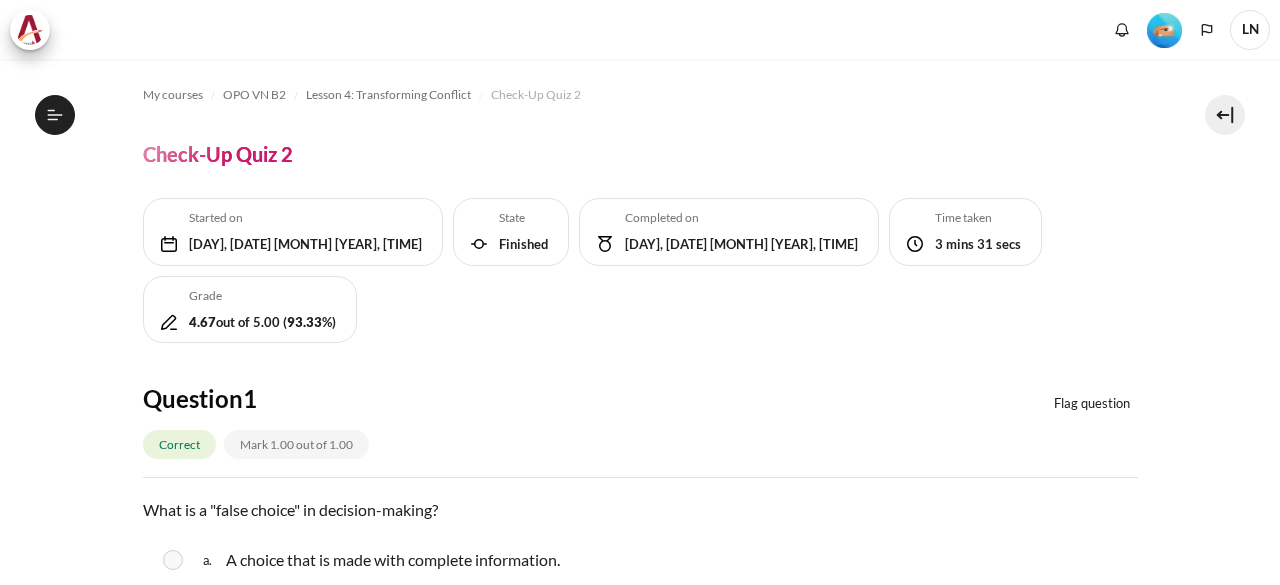 scroll, scrollTop: 0, scrollLeft: 0, axis: both 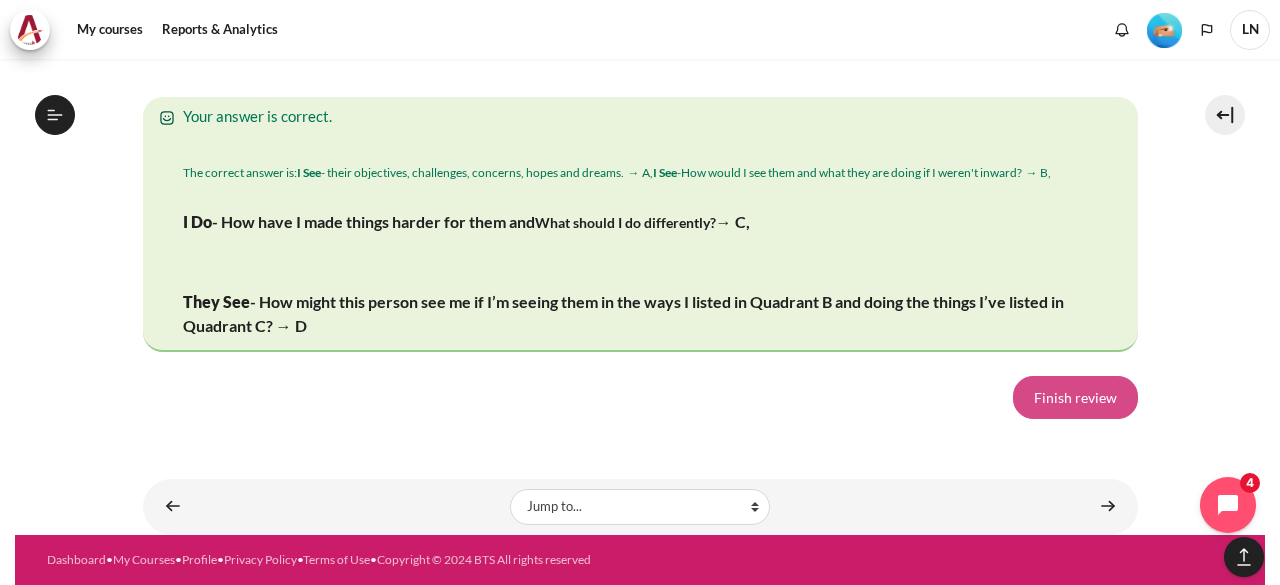 click on "Finish review" at bounding box center (1075, 397) 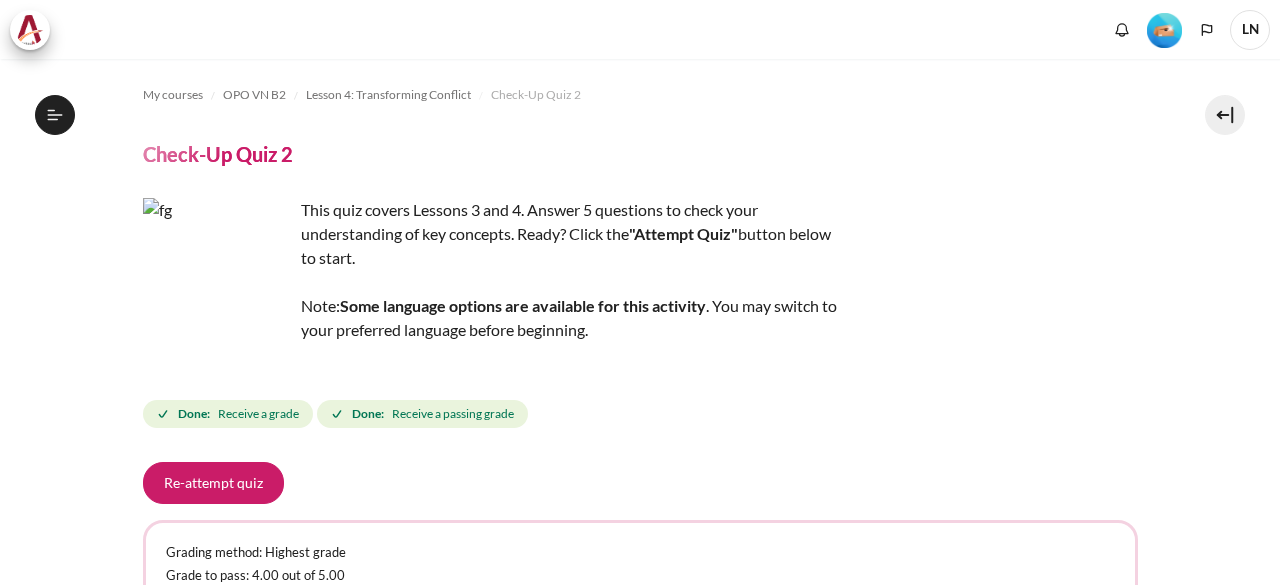 scroll, scrollTop: 0, scrollLeft: 0, axis: both 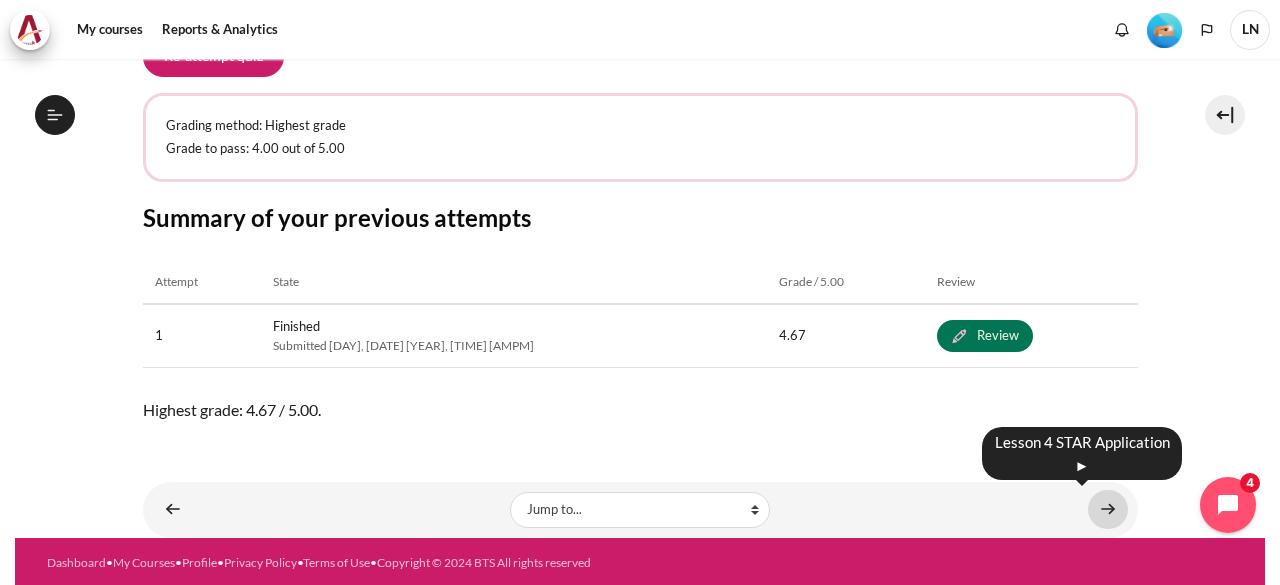 click at bounding box center (1108, 509) 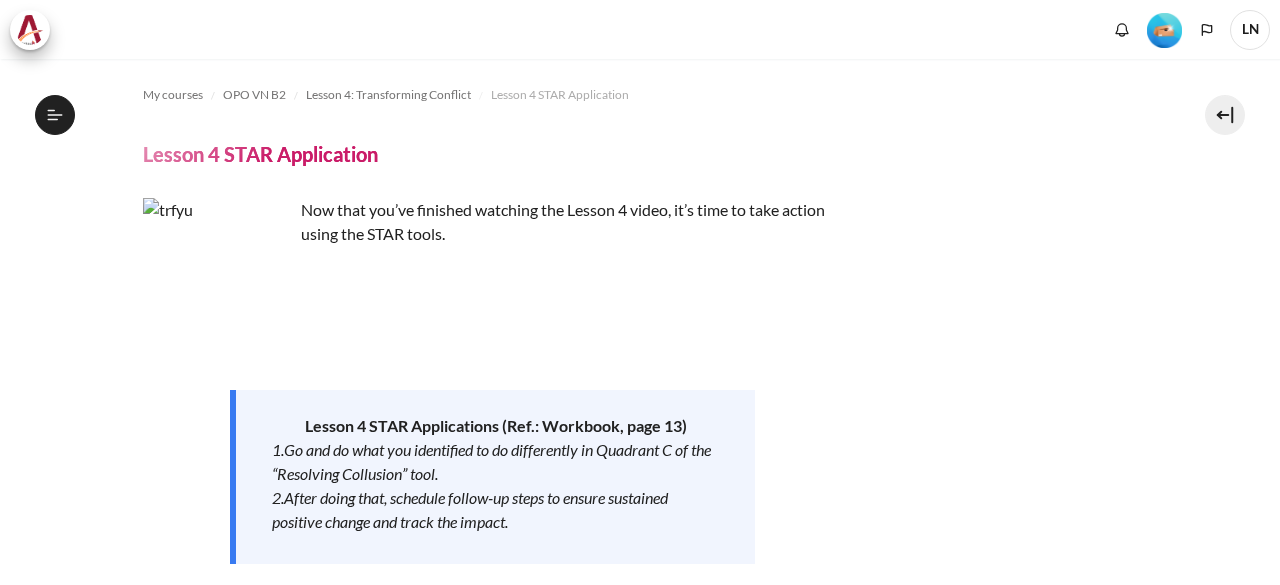 scroll, scrollTop: 0, scrollLeft: 0, axis: both 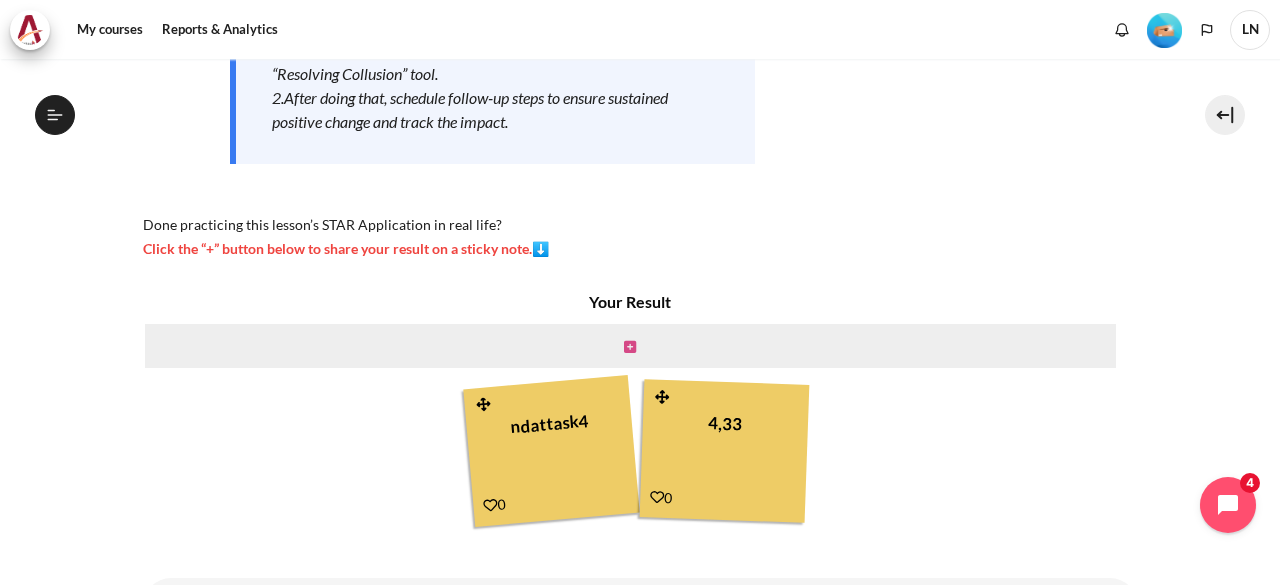 click at bounding box center [630, 347] 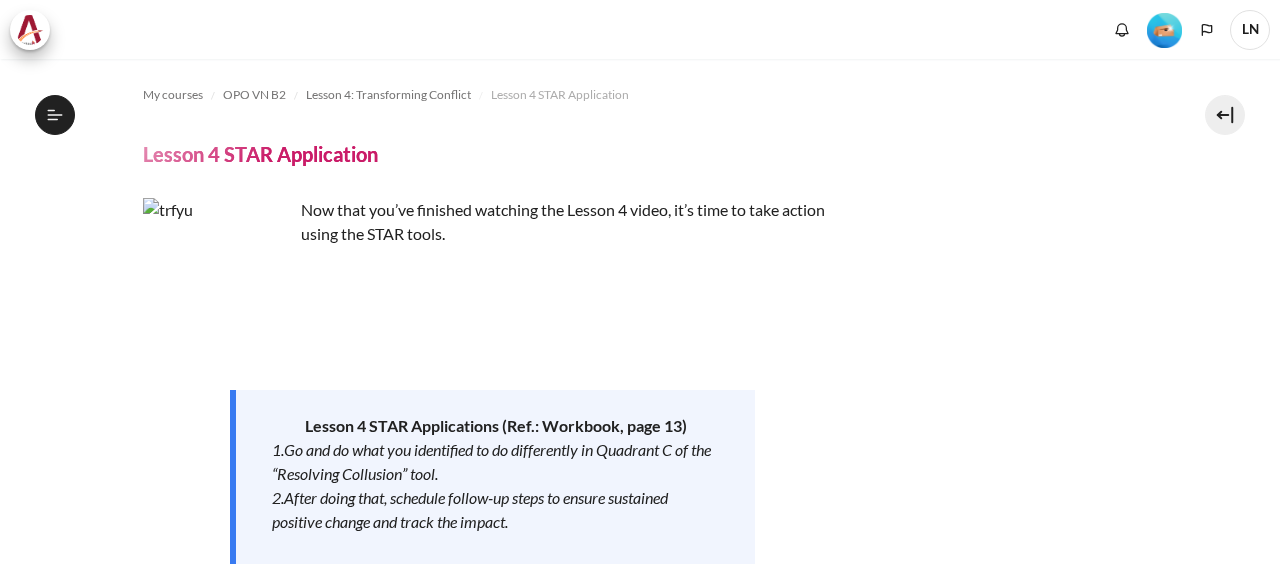 scroll, scrollTop: 0, scrollLeft: 0, axis: both 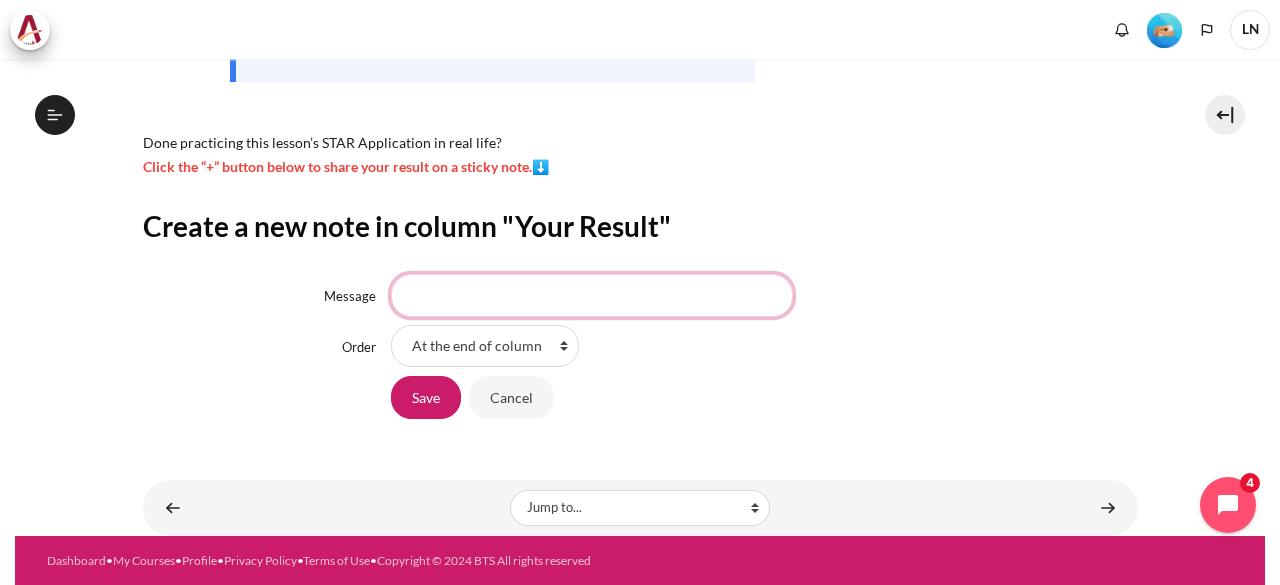 click on "Message" at bounding box center (592, 295) 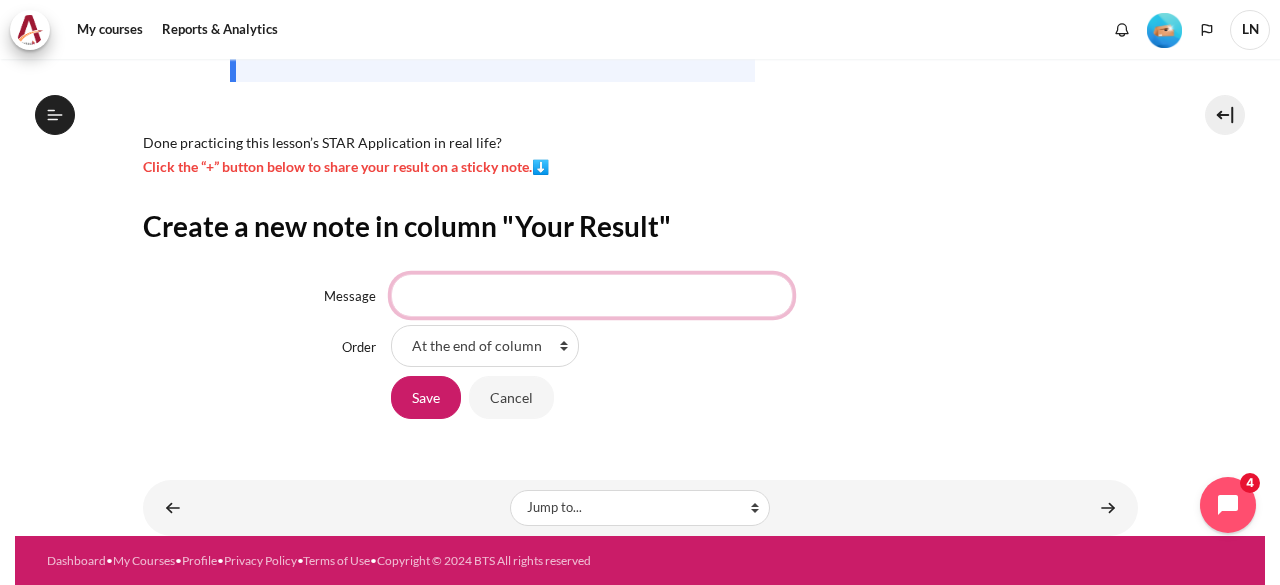 scroll, scrollTop: 752, scrollLeft: 0, axis: vertical 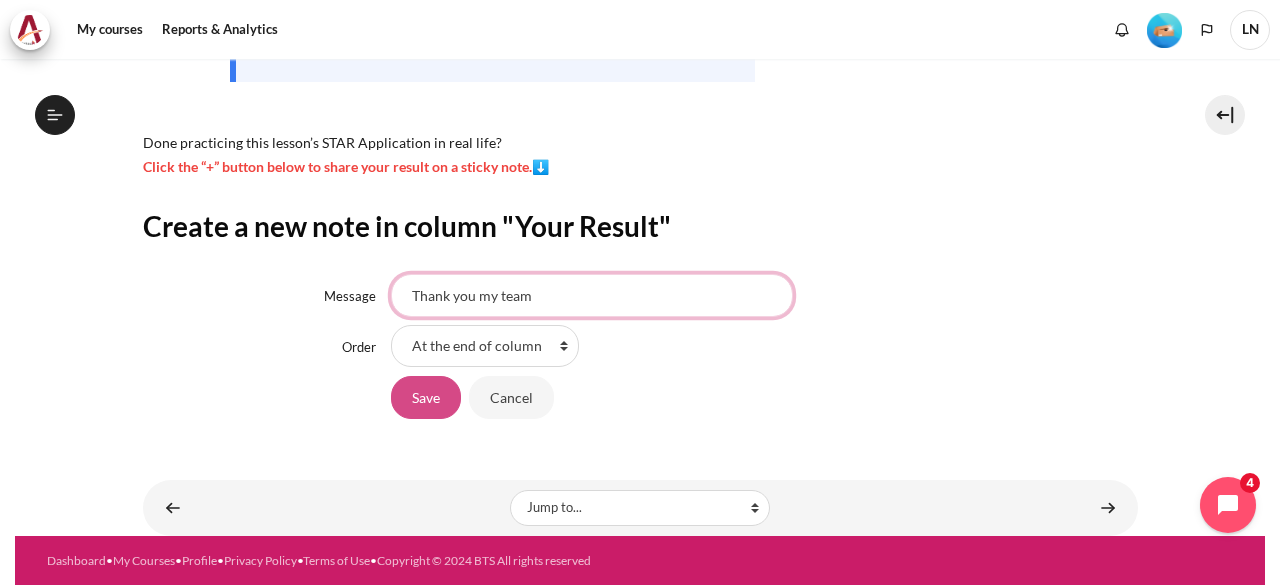 type on "Thank you my team" 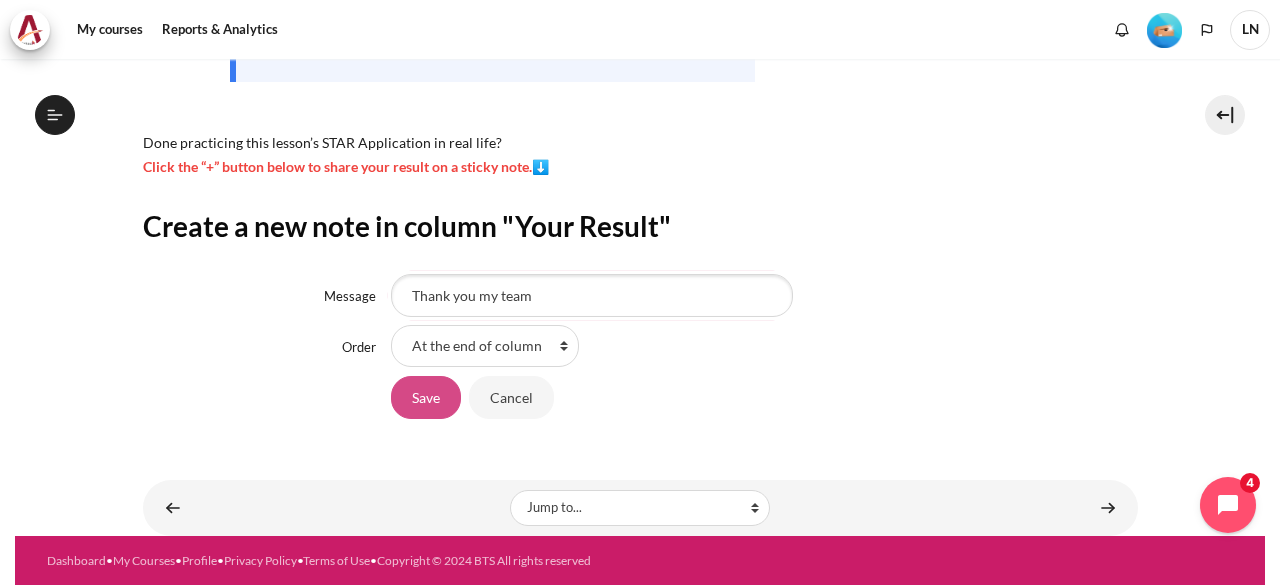 click on "Save" at bounding box center (426, 397) 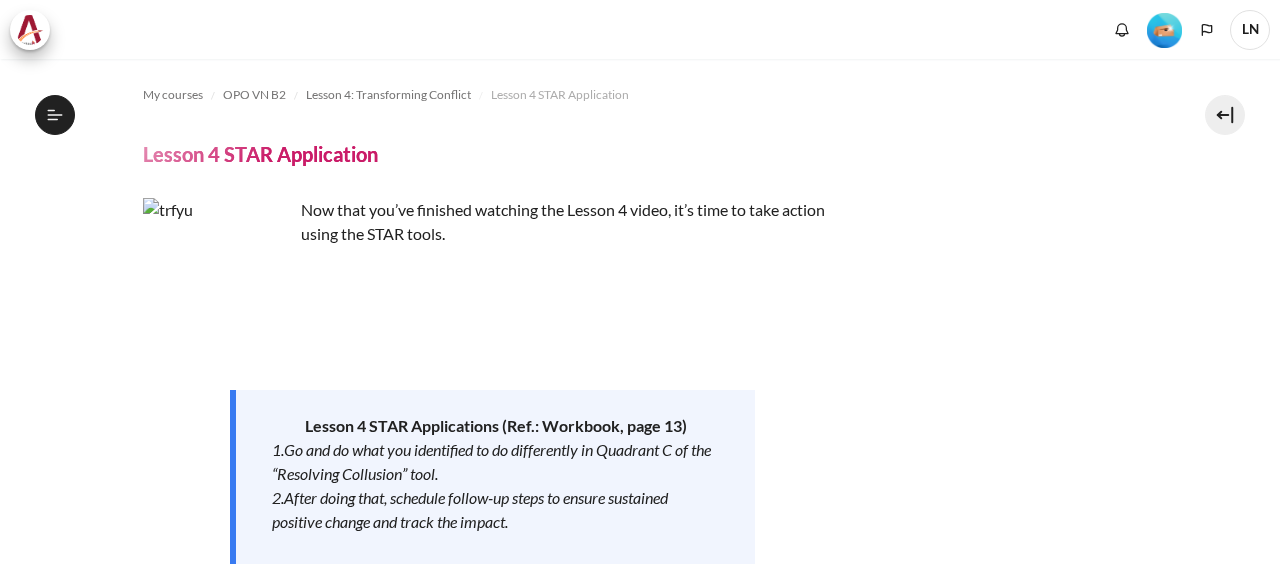 scroll, scrollTop: 0, scrollLeft: 0, axis: both 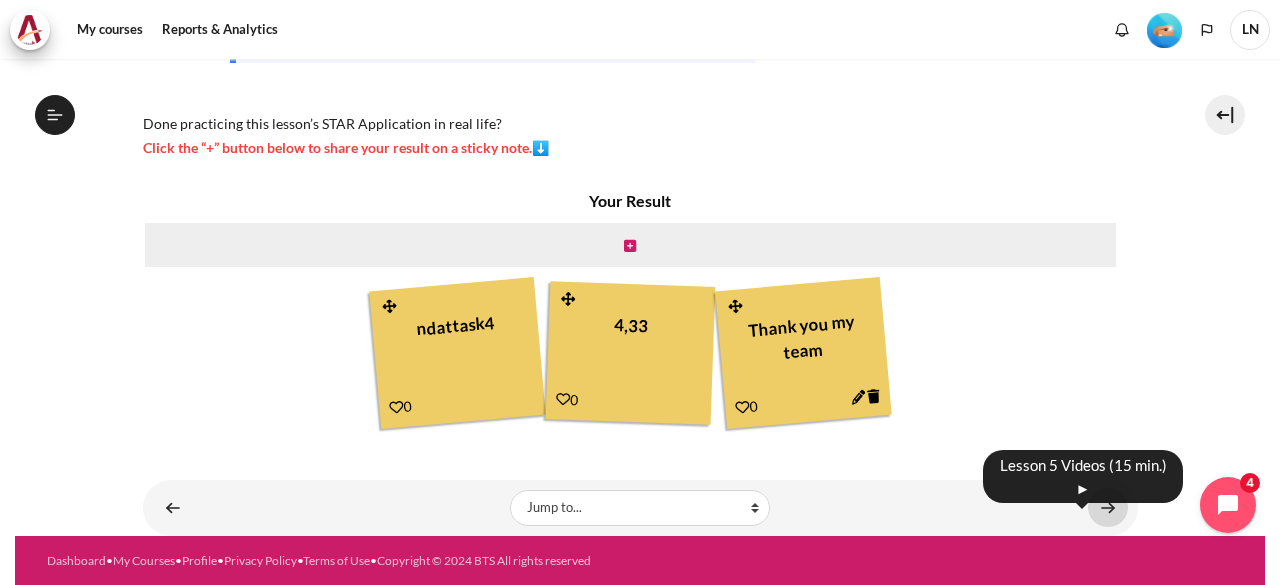 click at bounding box center [1108, 507] 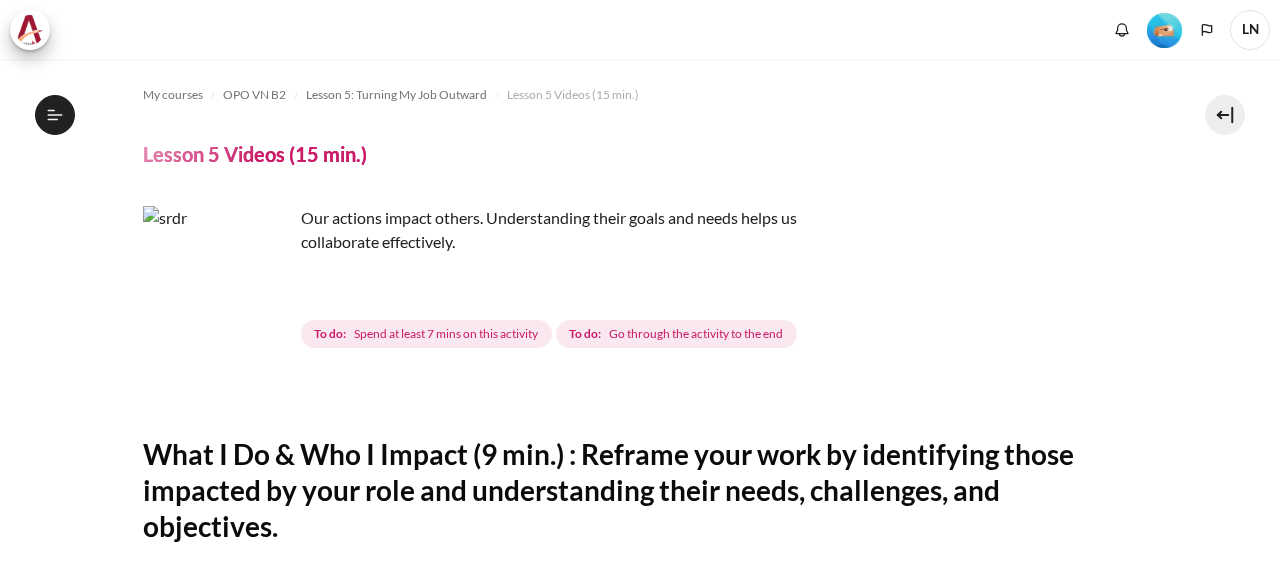 scroll, scrollTop: 0, scrollLeft: 0, axis: both 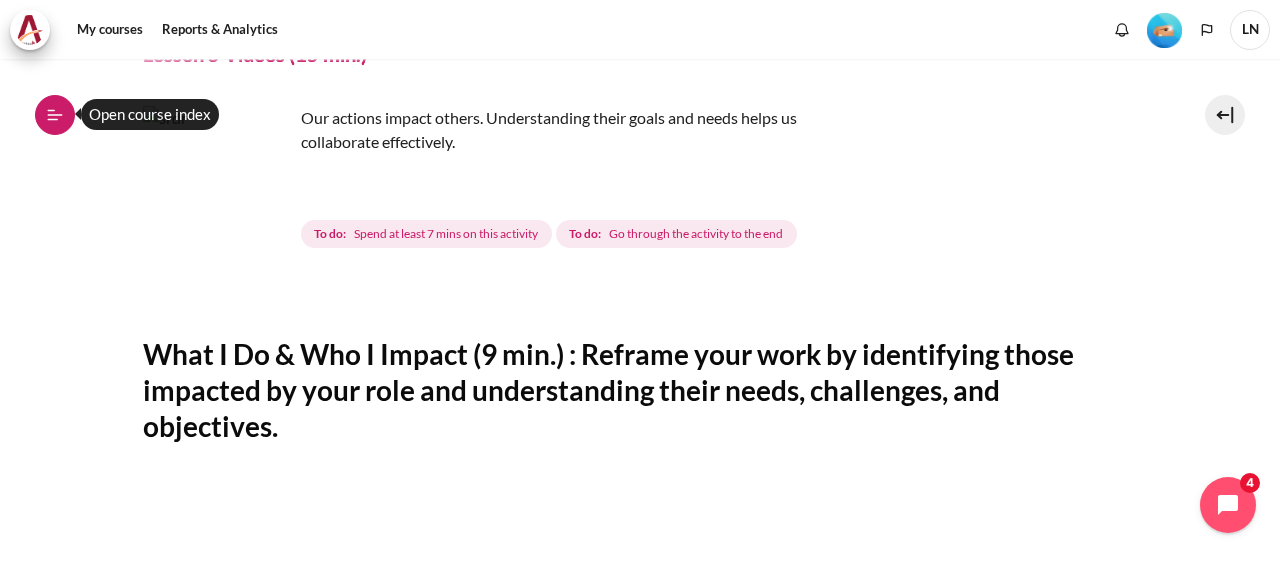 click 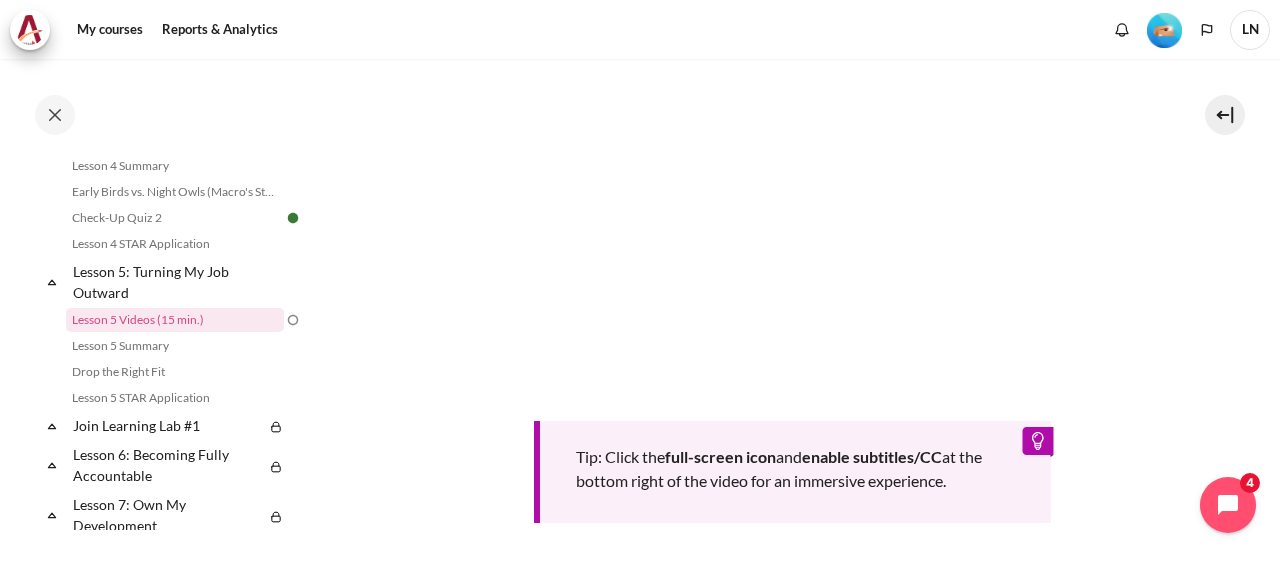 scroll, scrollTop: 700, scrollLeft: 0, axis: vertical 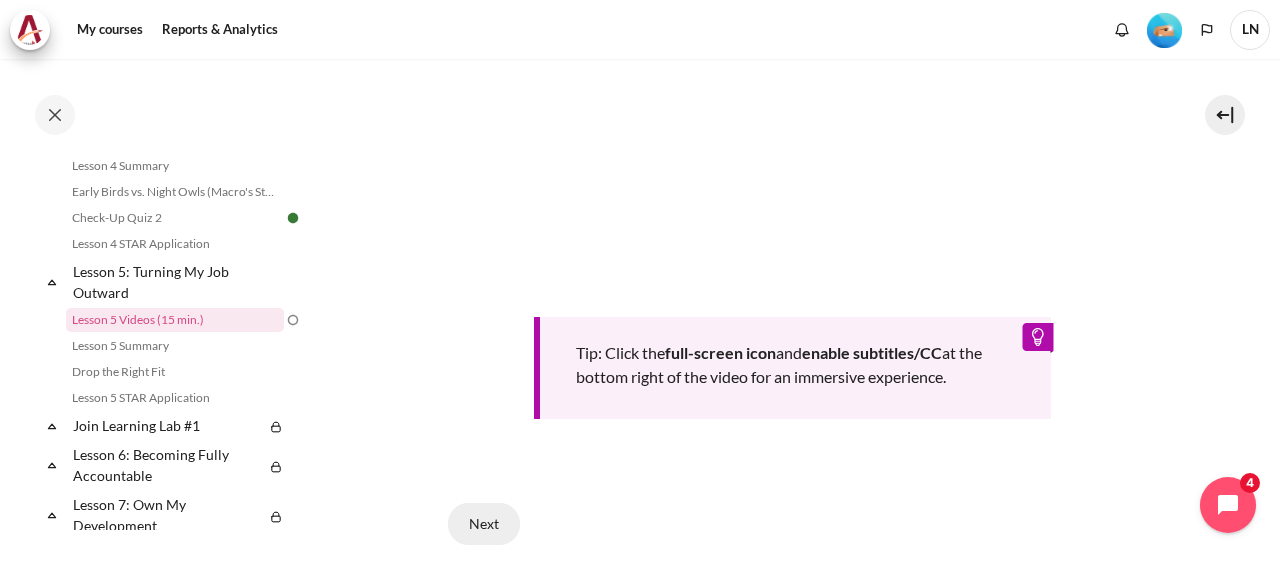 click on "Next" at bounding box center (484, 524) 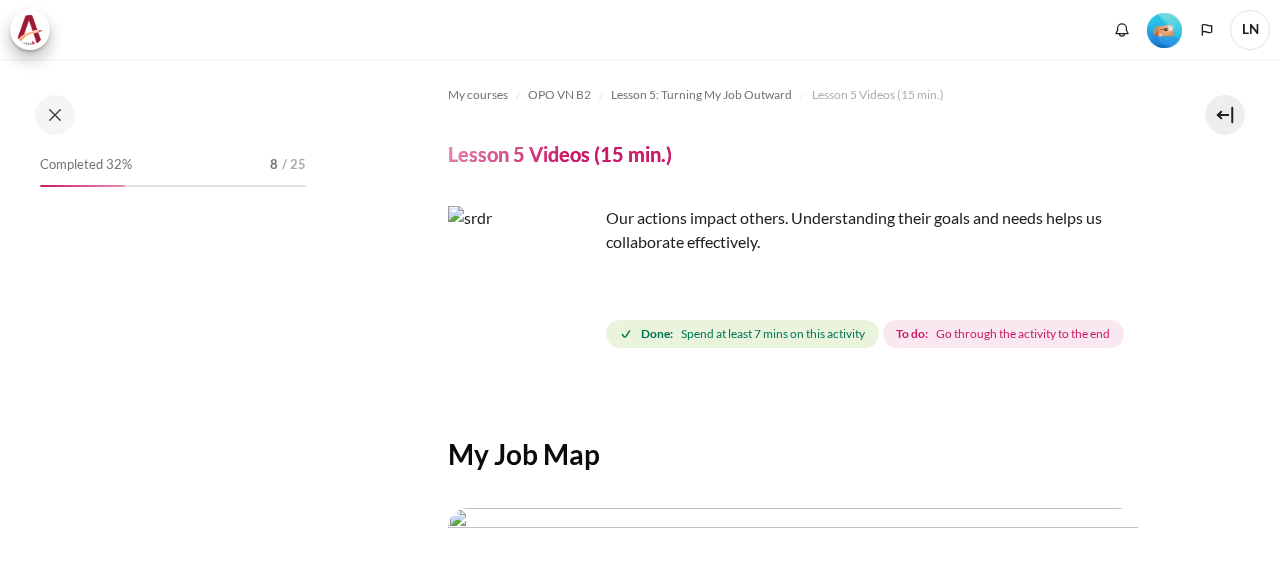 scroll, scrollTop: 0, scrollLeft: 0, axis: both 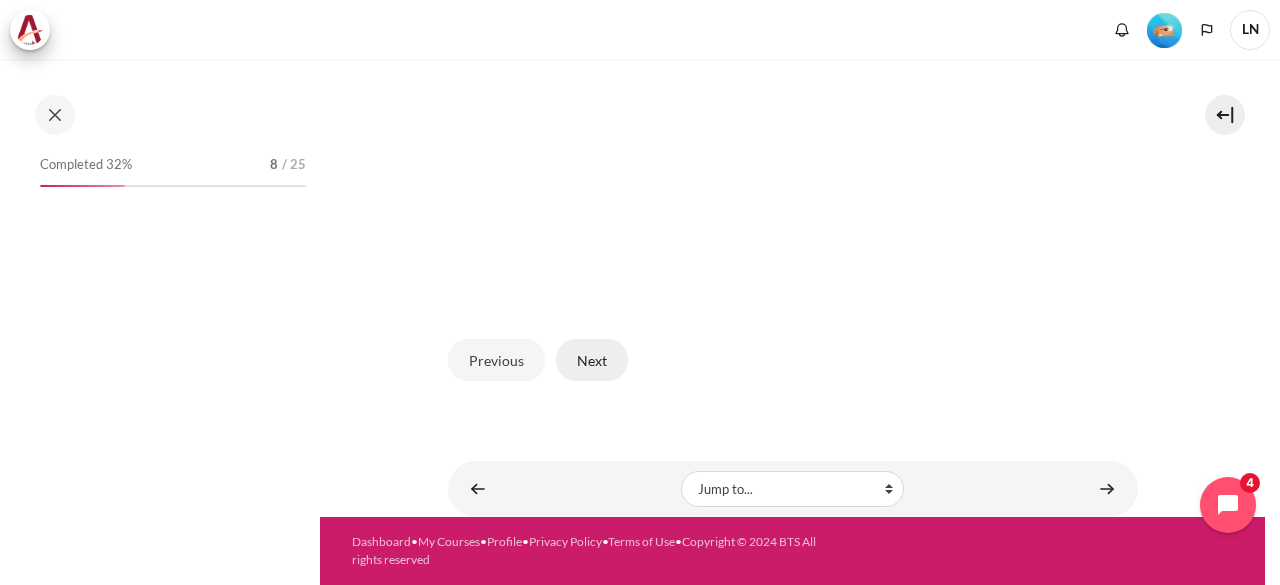 click on "Next" at bounding box center [592, 360] 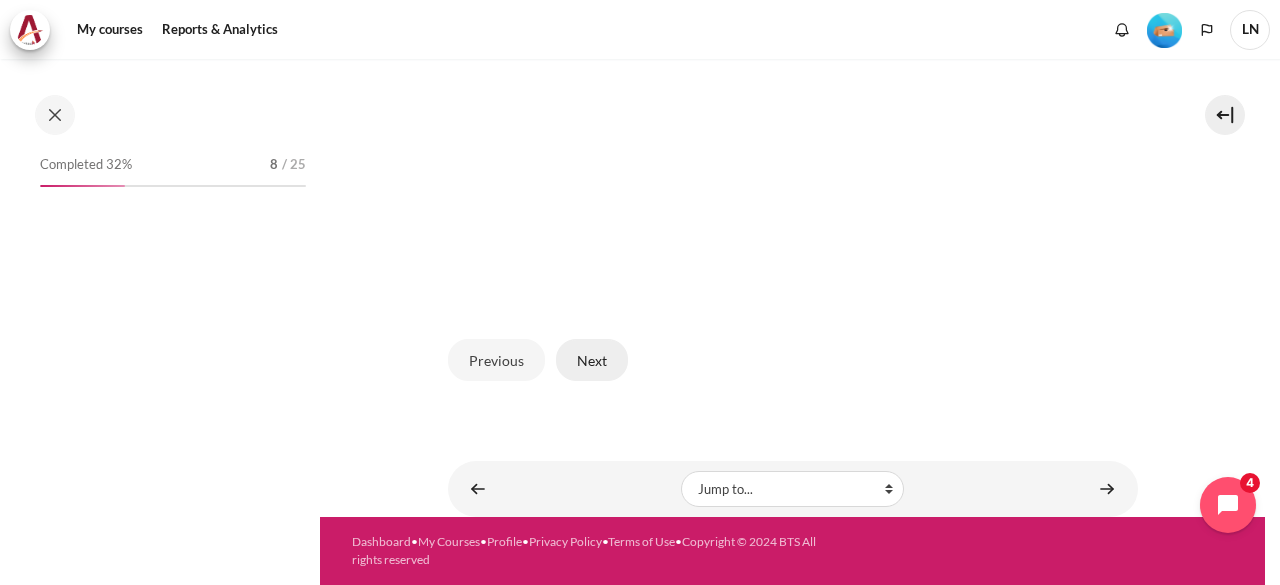 scroll, scrollTop: 828, scrollLeft: 0, axis: vertical 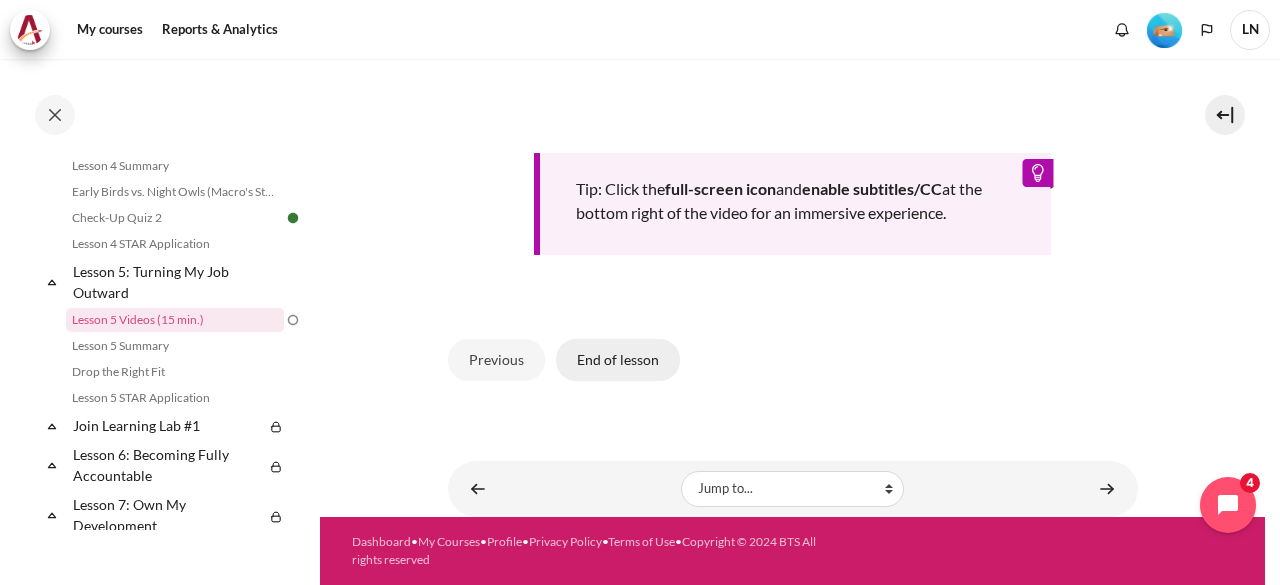 click on "End of lesson" at bounding box center [618, 360] 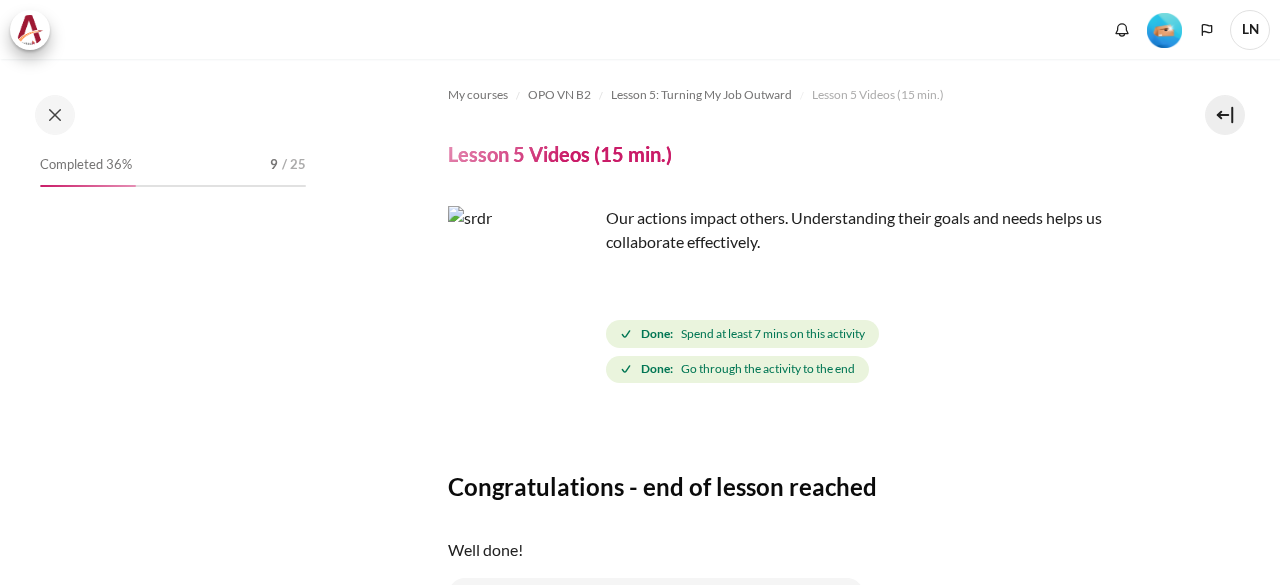 scroll, scrollTop: 0, scrollLeft: 0, axis: both 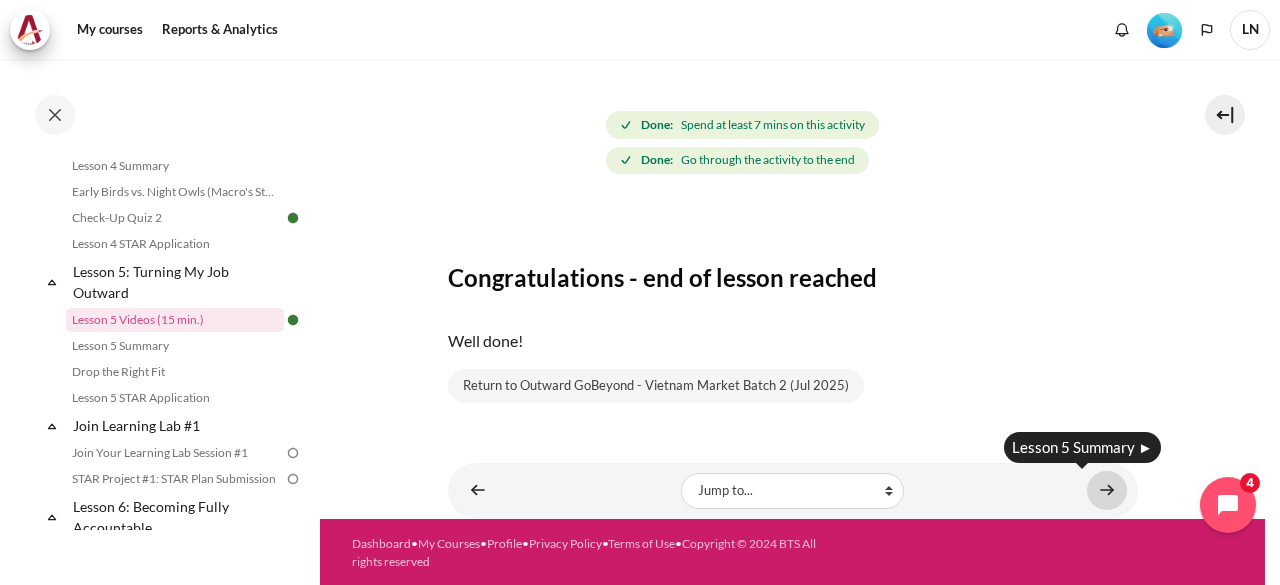 click at bounding box center (1107, 490) 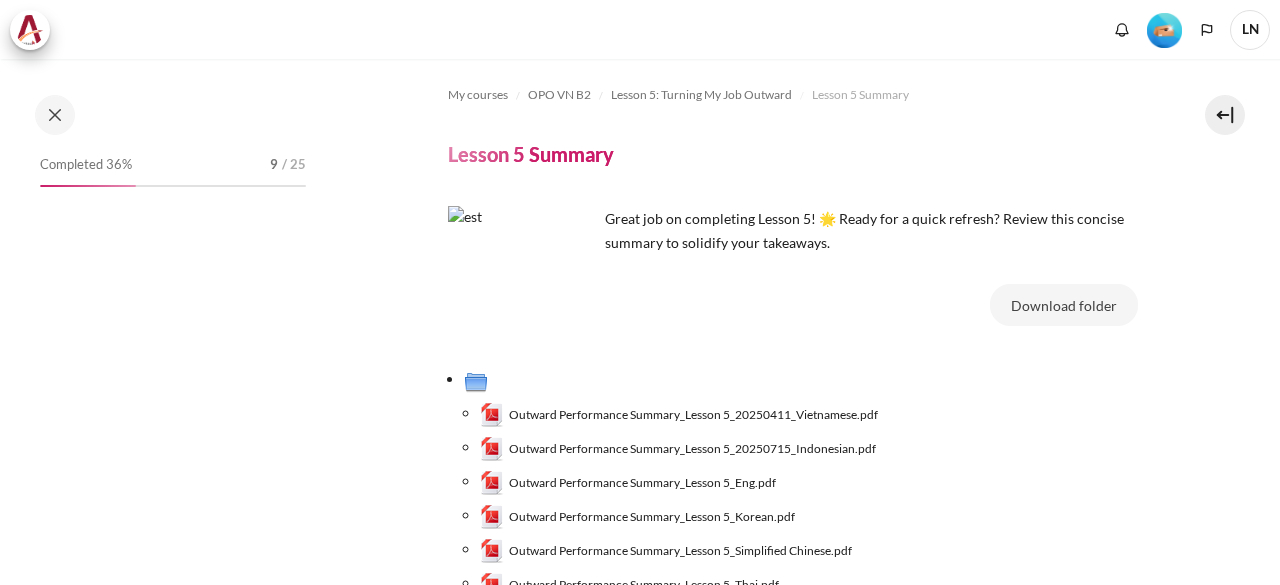 scroll, scrollTop: 0, scrollLeft: 0, axis: both 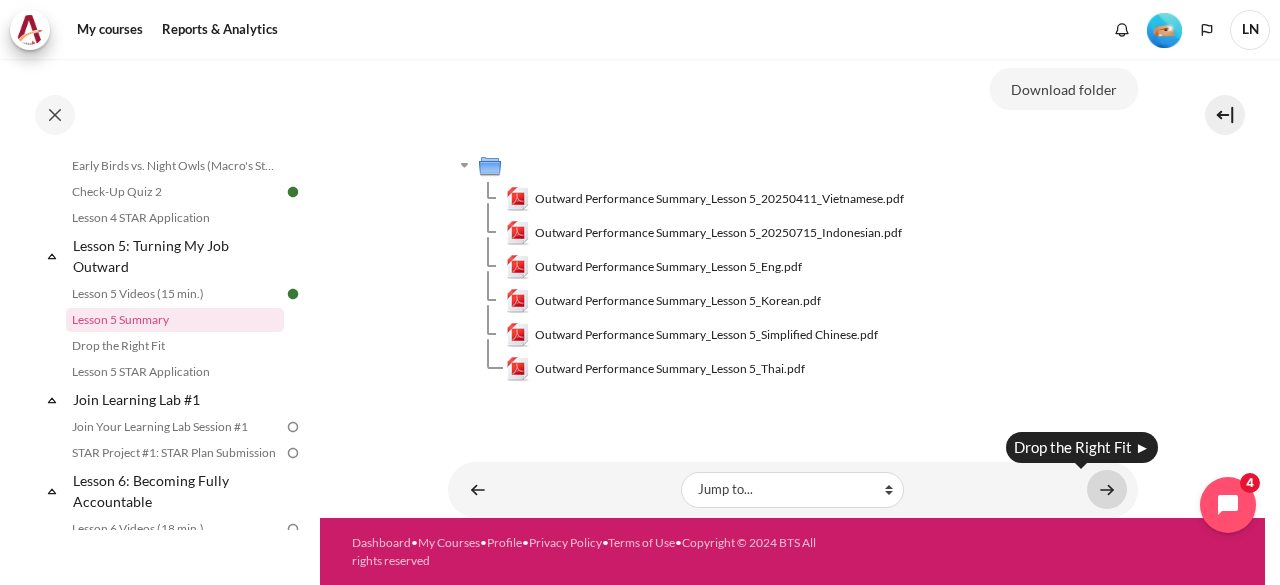click at bounding box center [1107, 489] 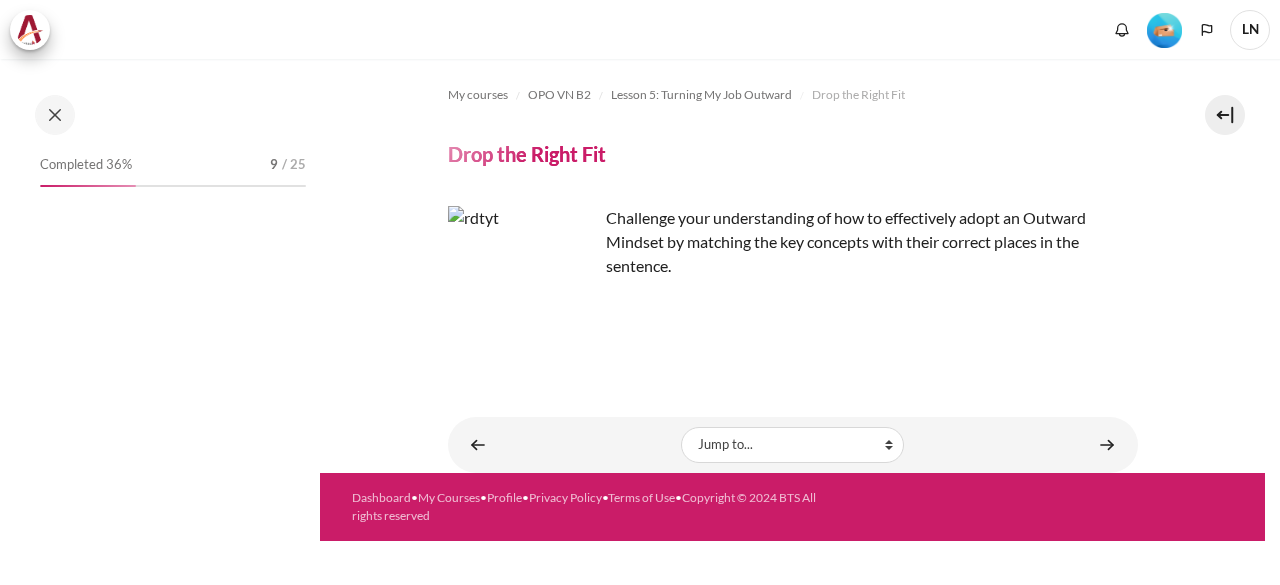 scroll, scrollTop: 0, scrollLeft: 0, axis: both 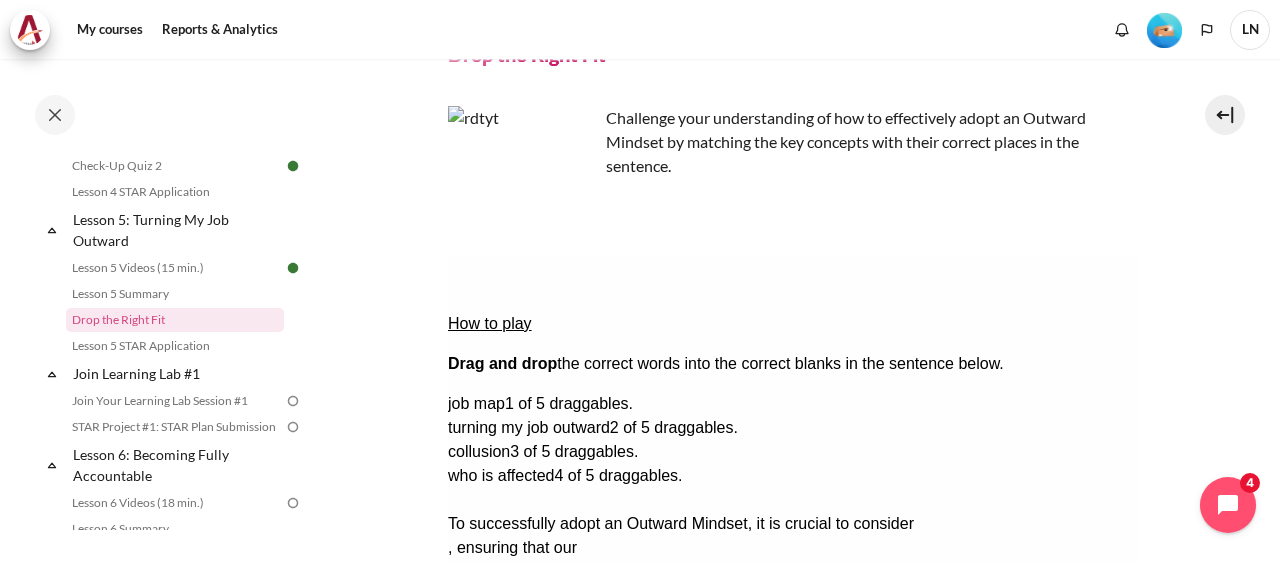 drag, startPoint x: 995, startPoint y: 467, endPoint x: 606, endPoint y: 367, distance: 401.64786 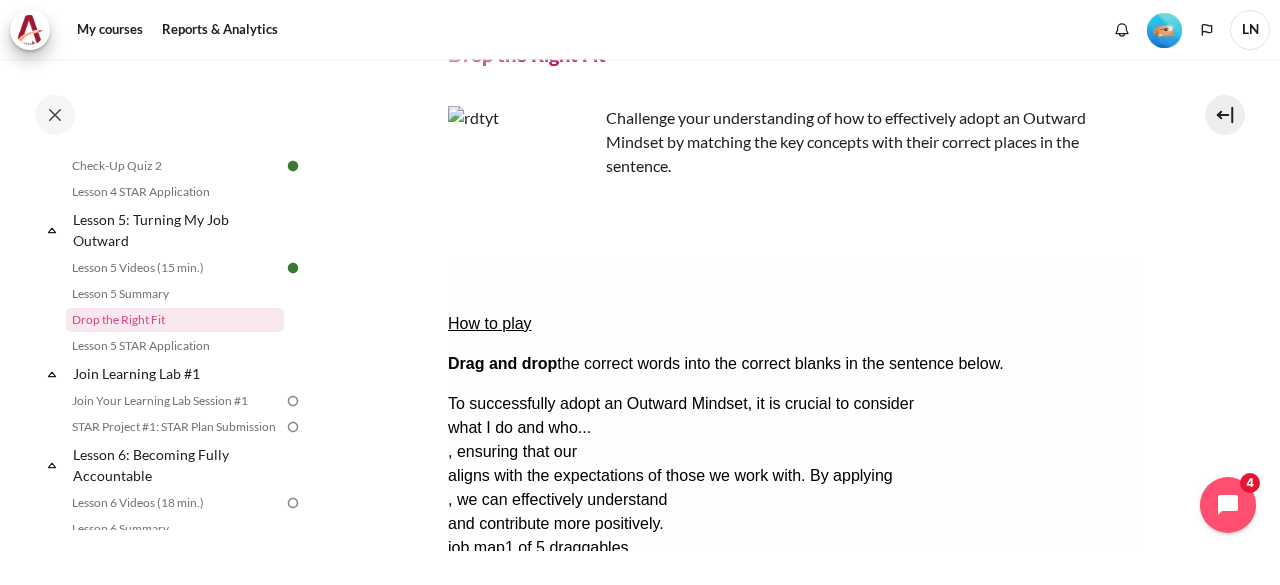 scroll, scrollTop: 200, scrollLeft: 0, axis: vertical 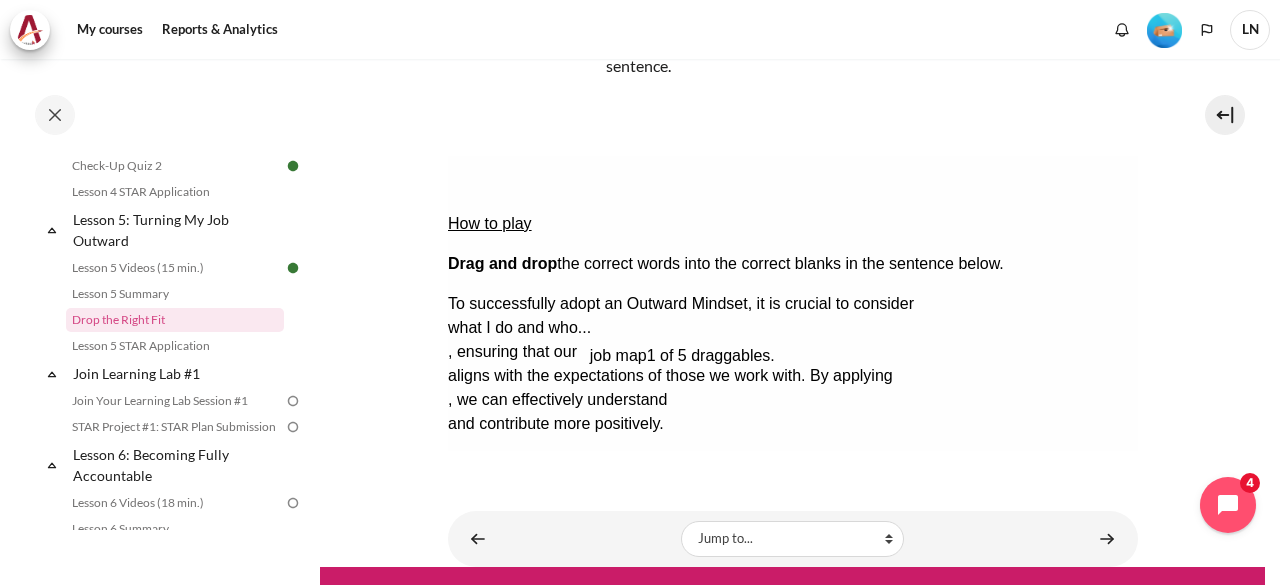 drag, startPoint x: 486, startPoint y: 363, endPoint x: 626, endPoint y: 270, distance: 168.07439 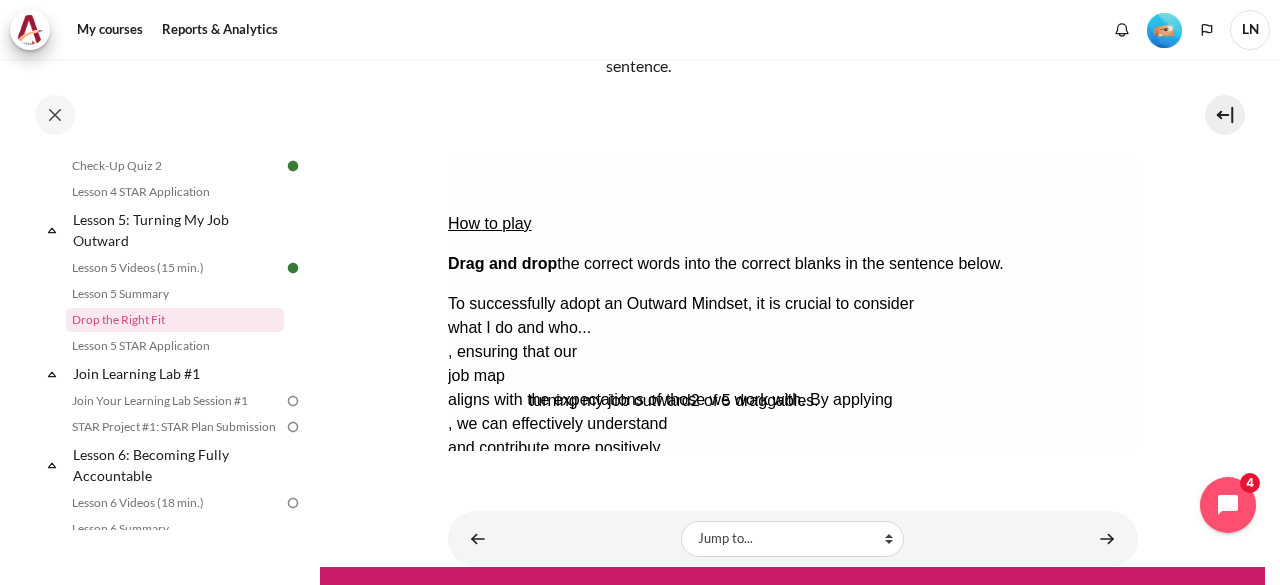 drag, startPoint x: 534, startPoint y: 363, endPoint x: 614, endPoint y: 291, distance: 107.62899 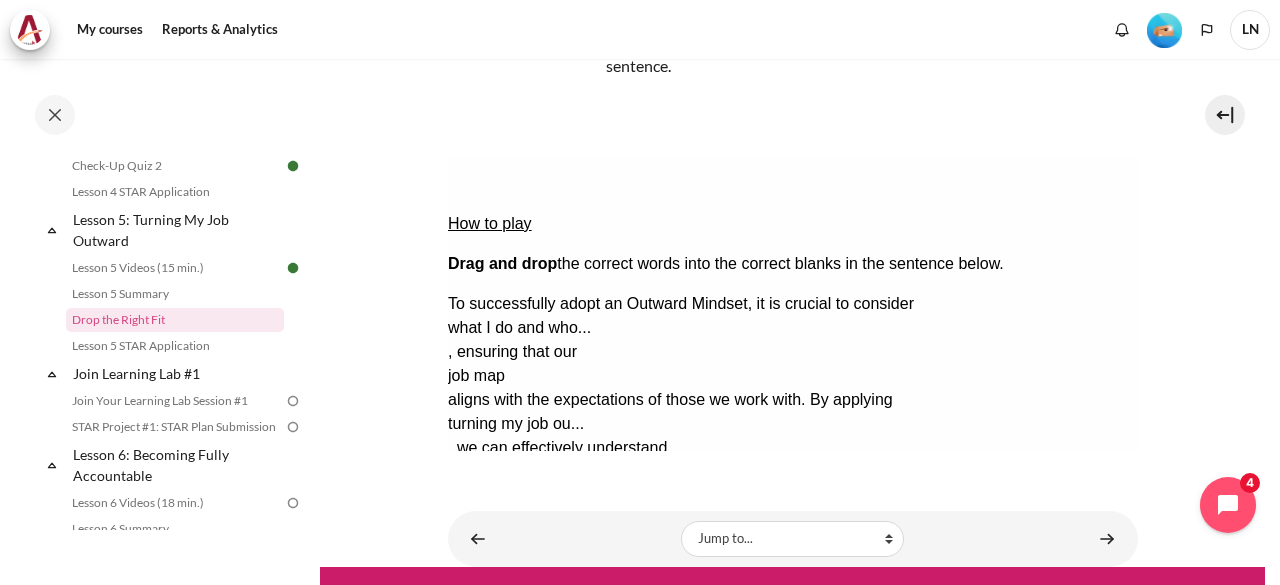 drag, startPoint x: 629, startPoint y: 366, endPoint x: 564, endPoint y: 332, distance: 73.3553 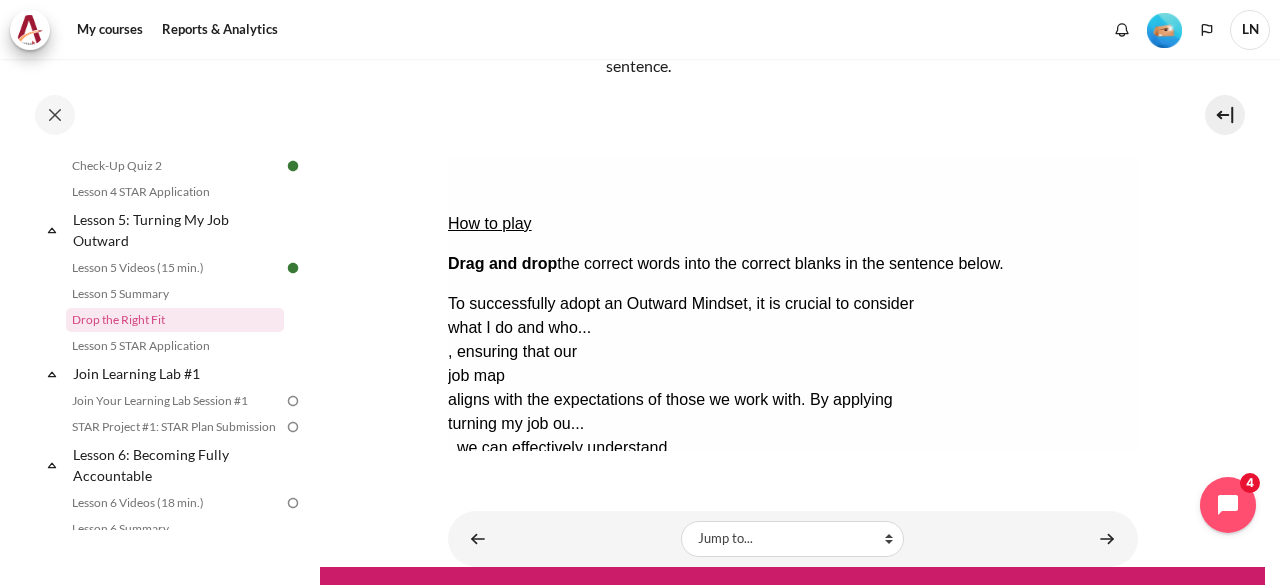 click on "Check Check the answers. The responses will be marked as correct, incorrect, or unanswered." at bounding box center (474, 544) 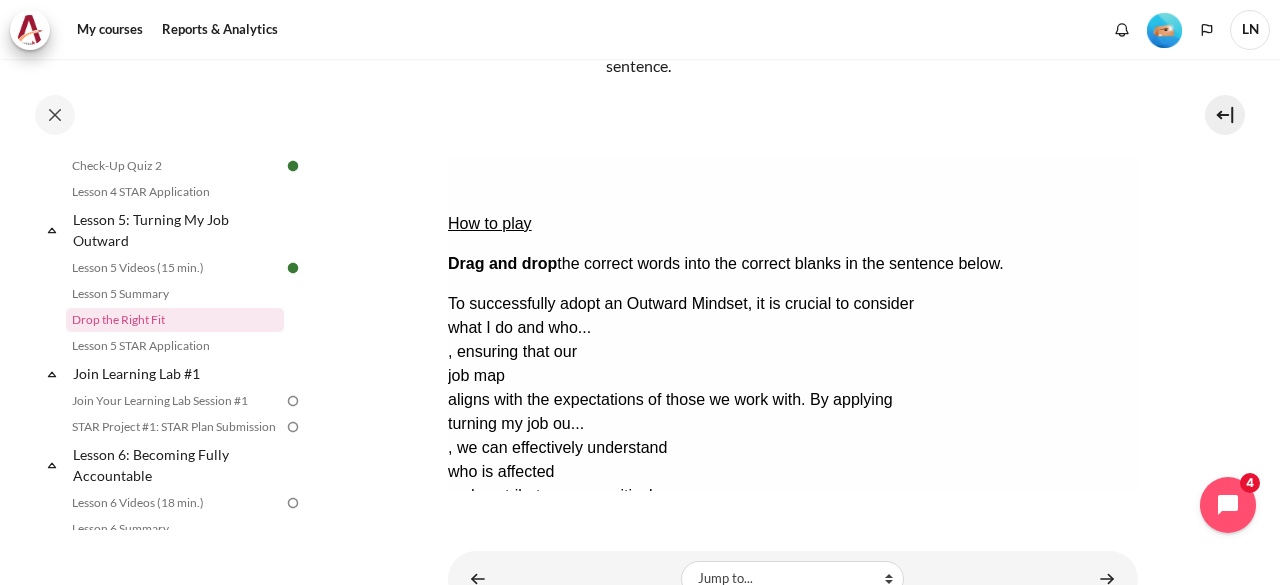 scroll, scrollTop: 289, scrollLeft: 0, axis: vertical 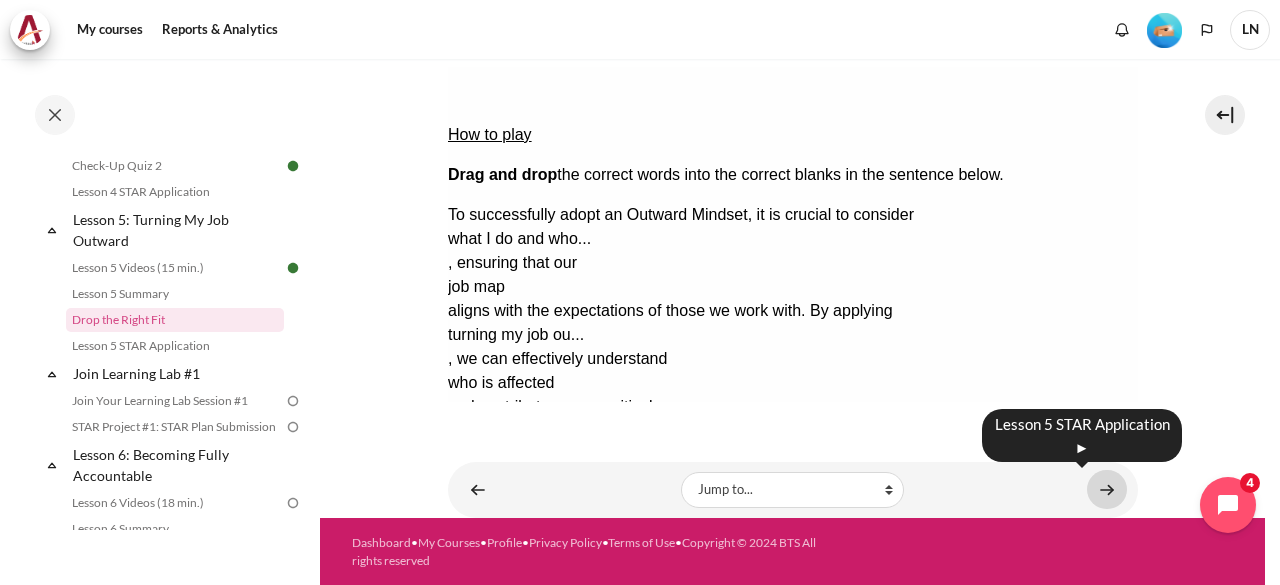 click at bounding box center [1107, 489] 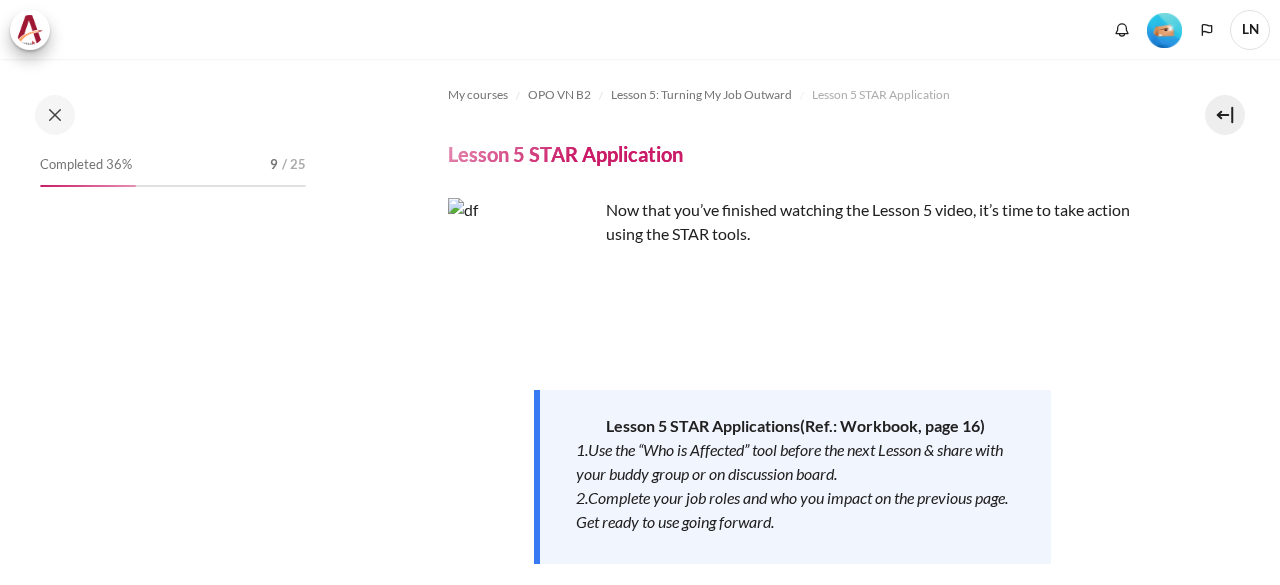 scroll, scrollTop: 0, scrollLeft: 0, axis: both 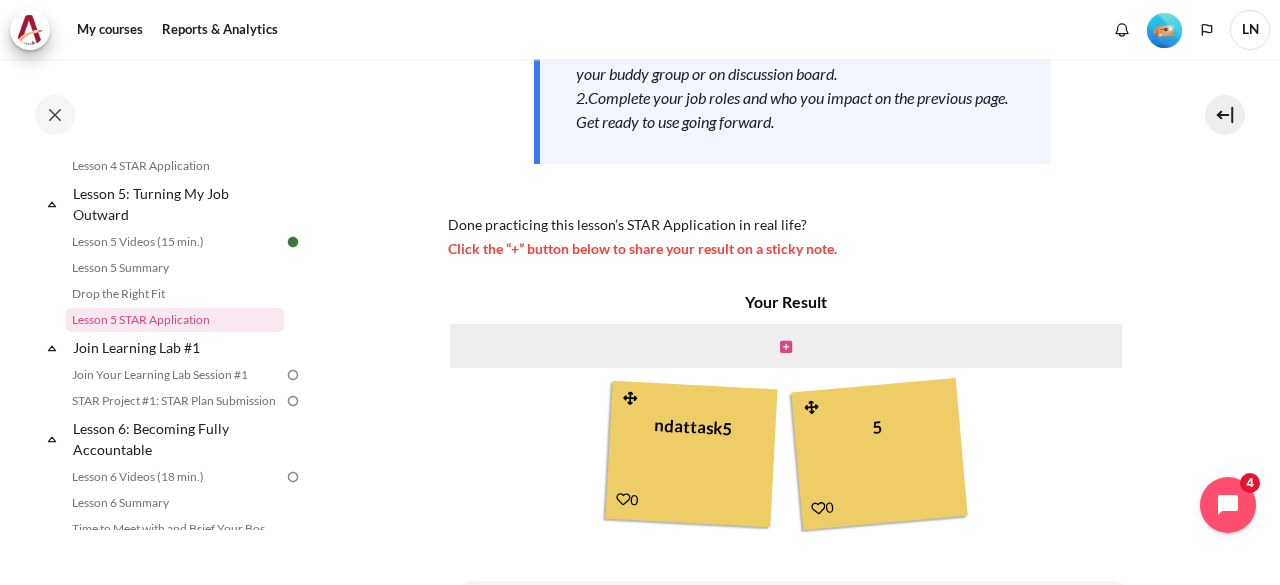 click at bounding box center (786, 347) 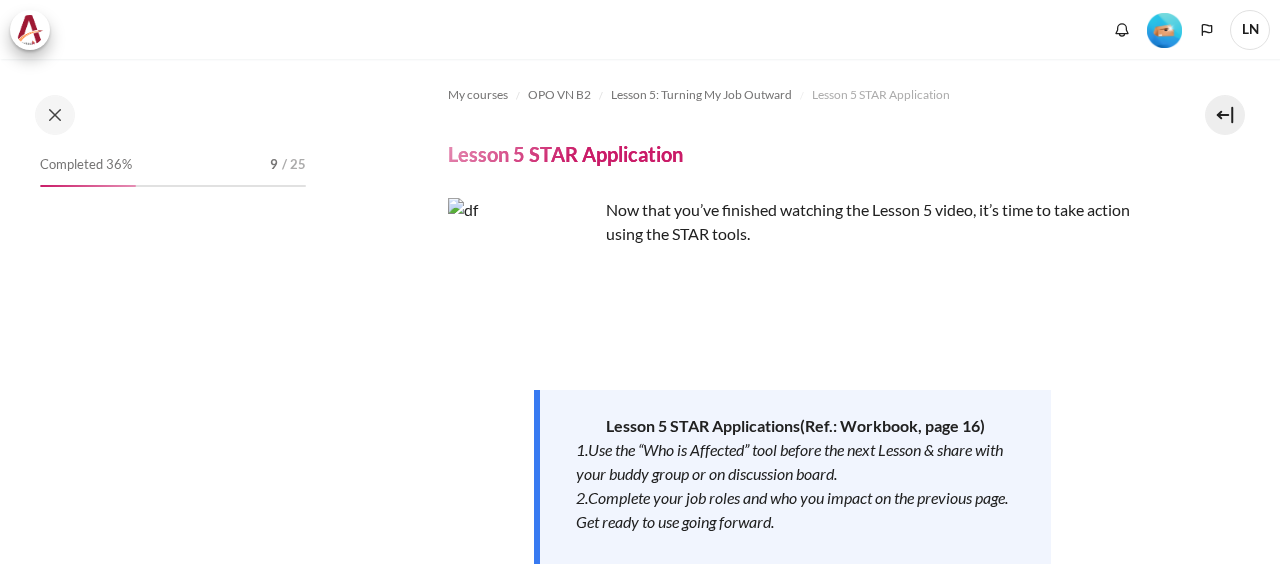 scroll, scrollTop: 0, scrollLeft: 0, axis: both 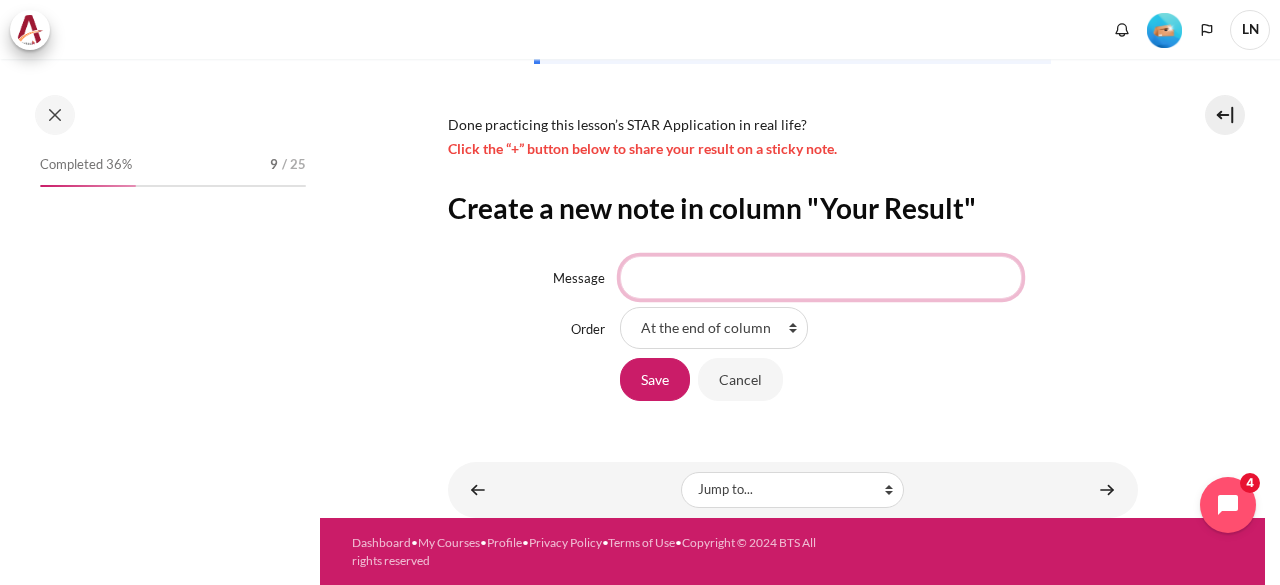 click on "Message" at bounding box center (821, 277) 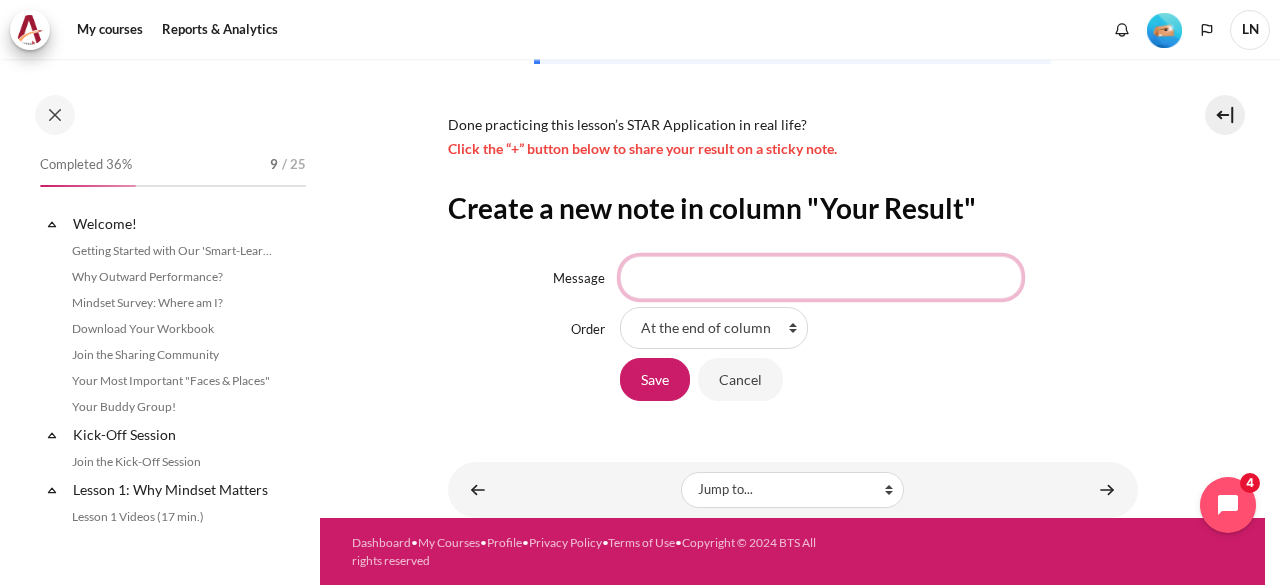 scroll, scrollTop: 906, scrollLeft: 0, axis: vertical 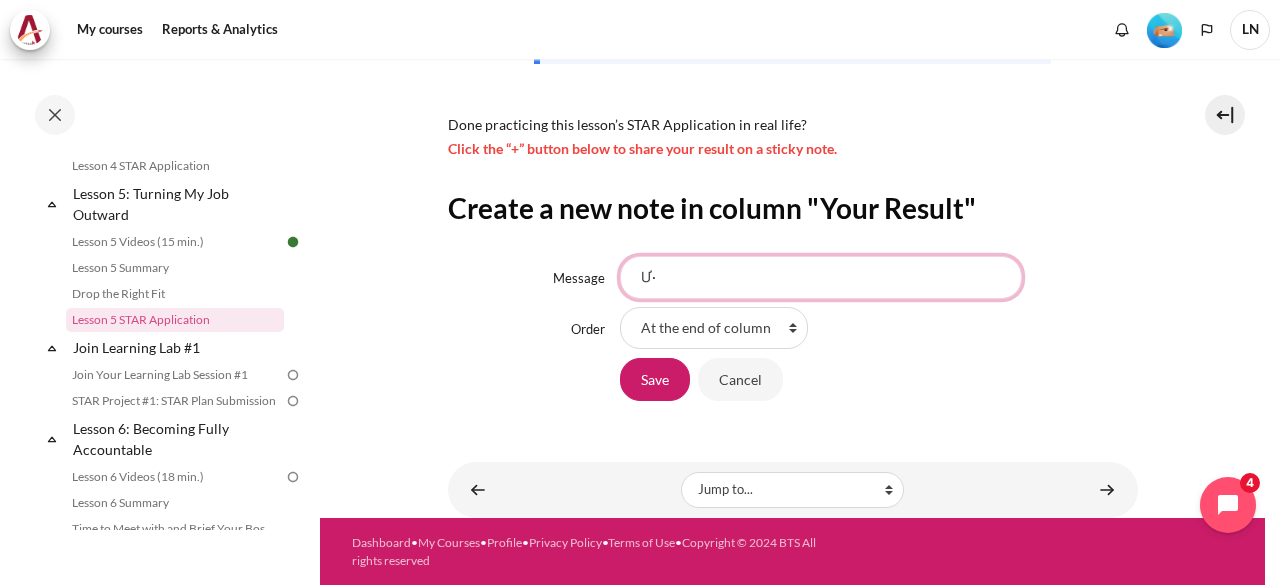 type on "Ư" 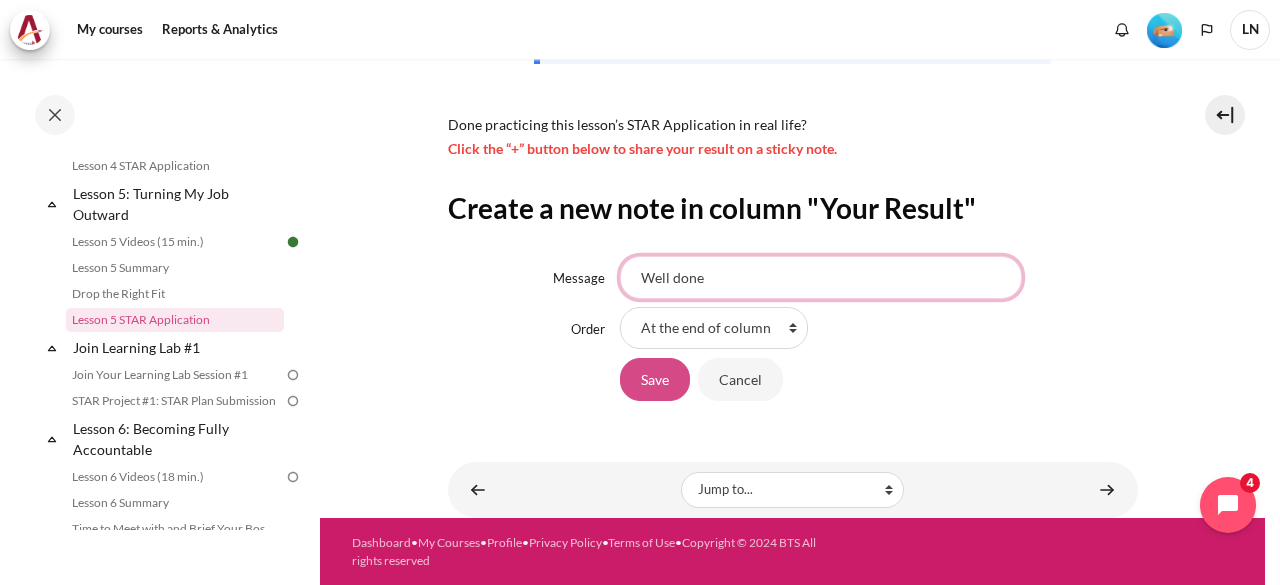 type on "Well done" 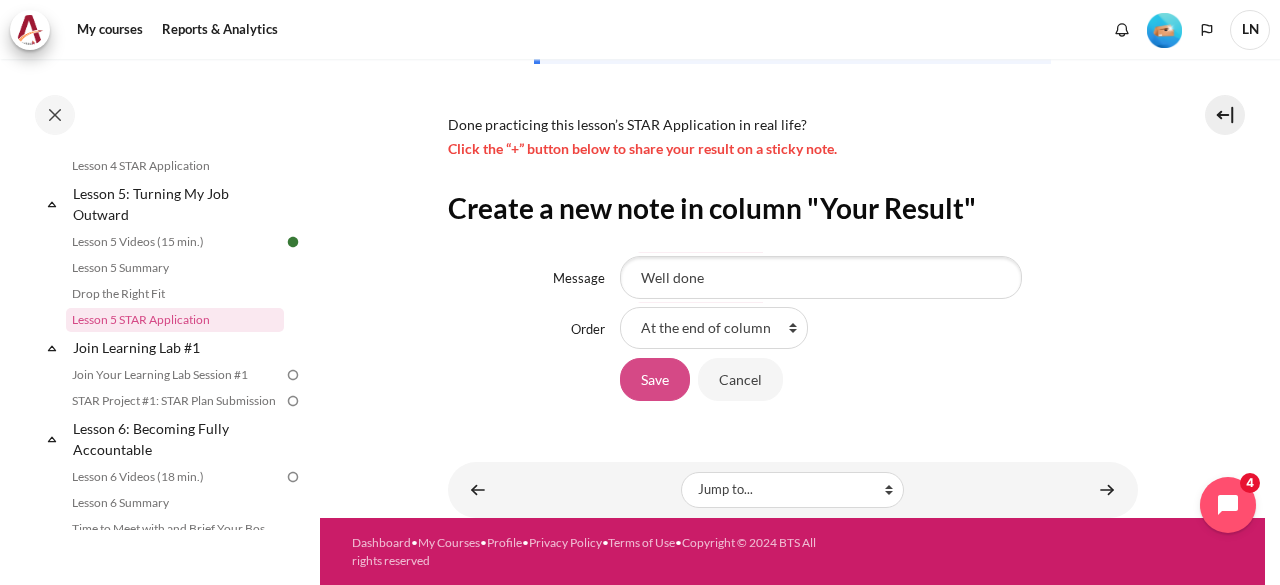 click on "Save" at bounding box center (655, 379) 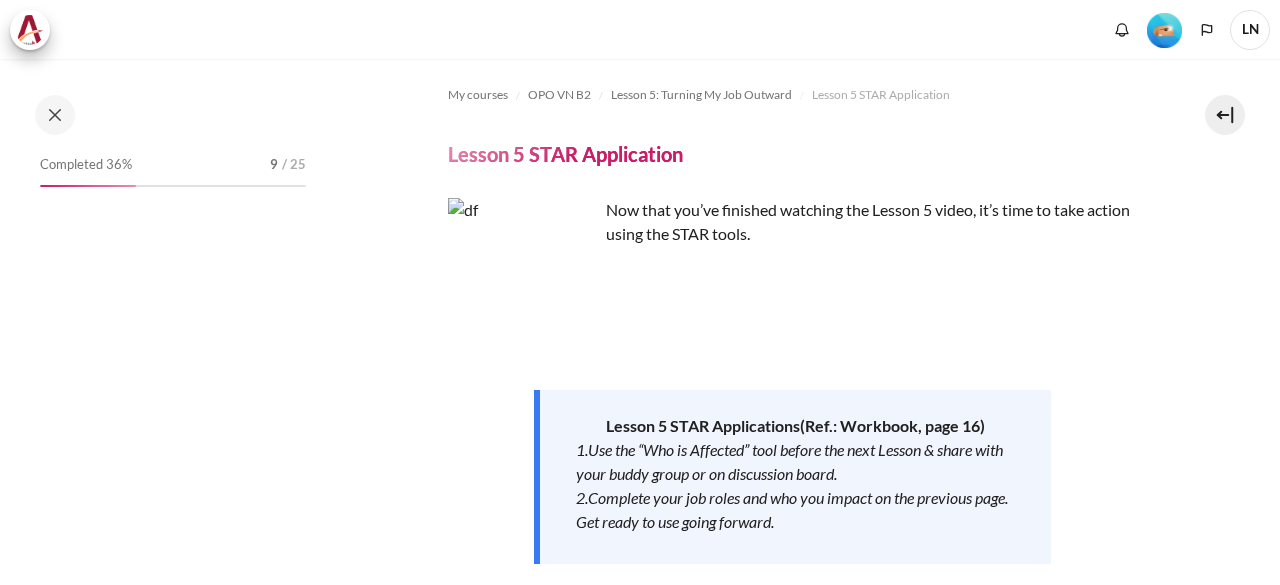 scroll, scrollTop: 0, scrollLeft: 0, axis: both 